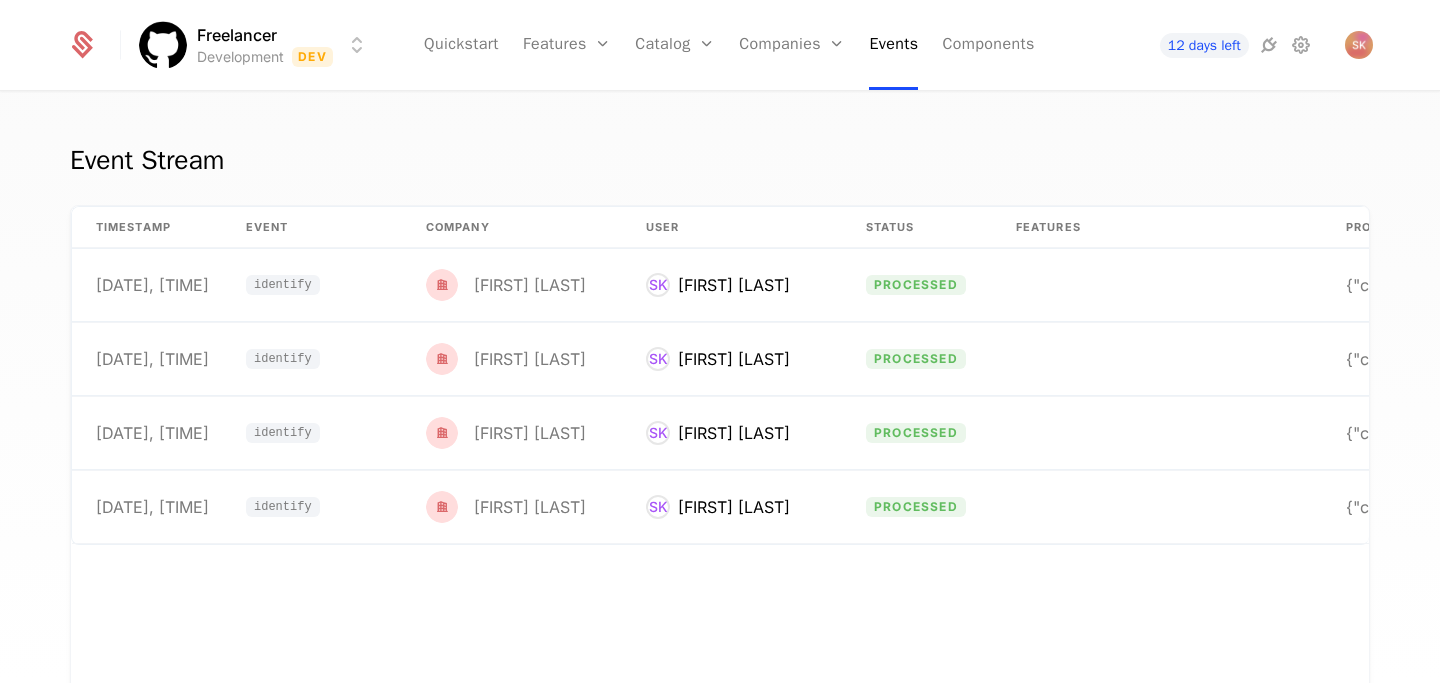 scroll, scrollTop: 0, scrollLeft: 0, axis: both 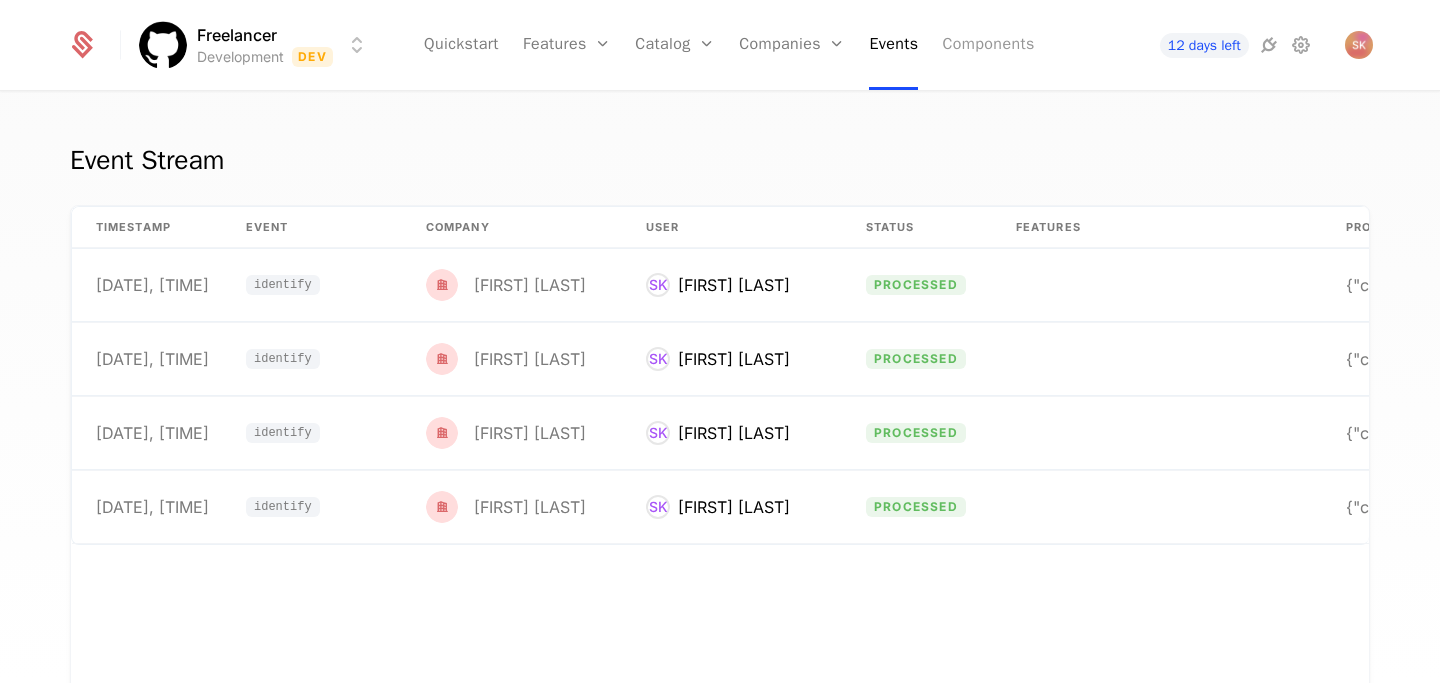 click on "Components" at bounding box center (988, 45) 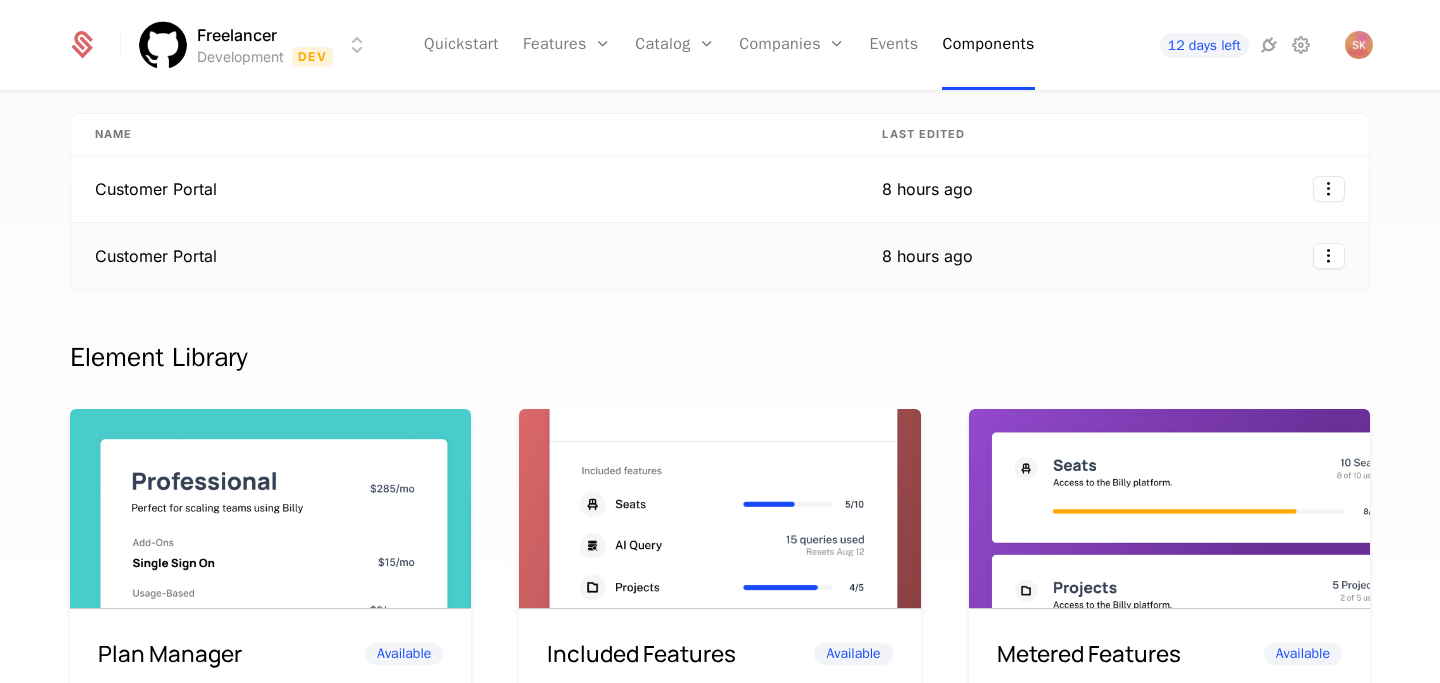 scroll, scrollTop: 0, scrollLeft: 0, axis: both 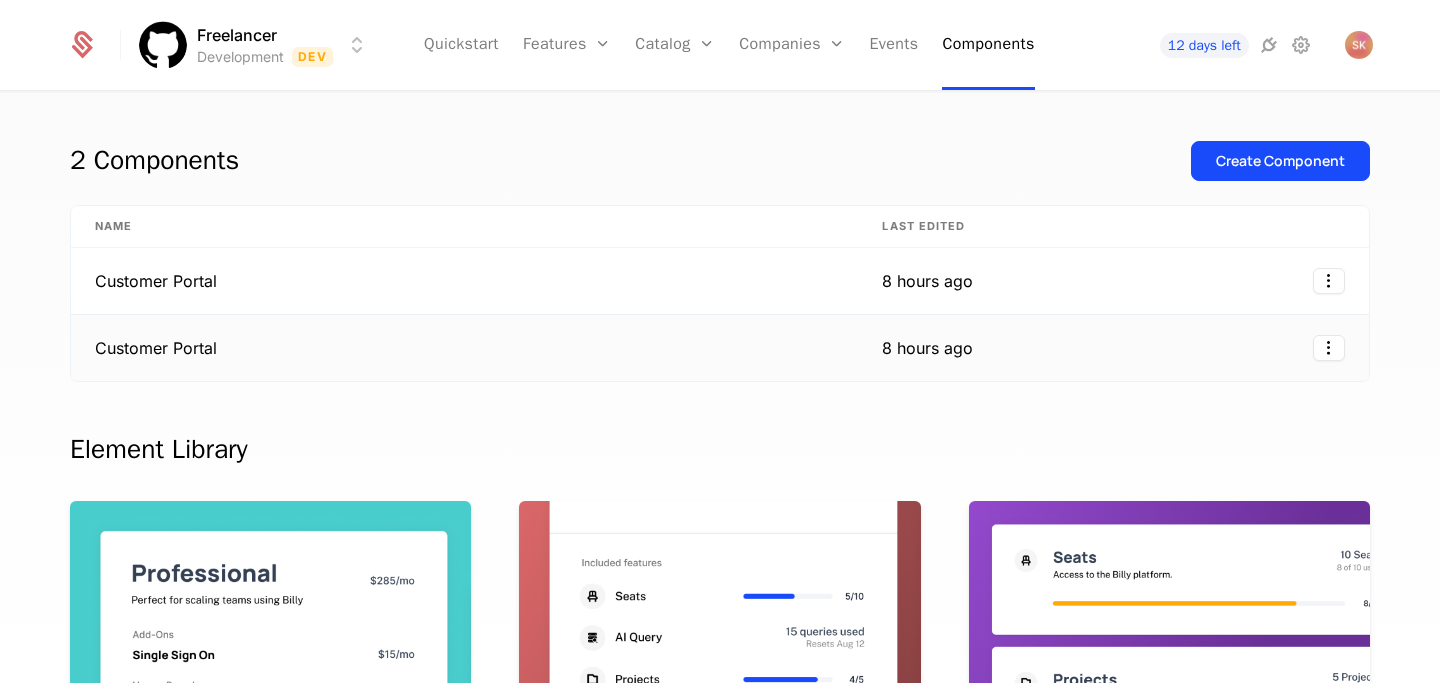 click on "Customer Portal" at bounding box center [464, 348] 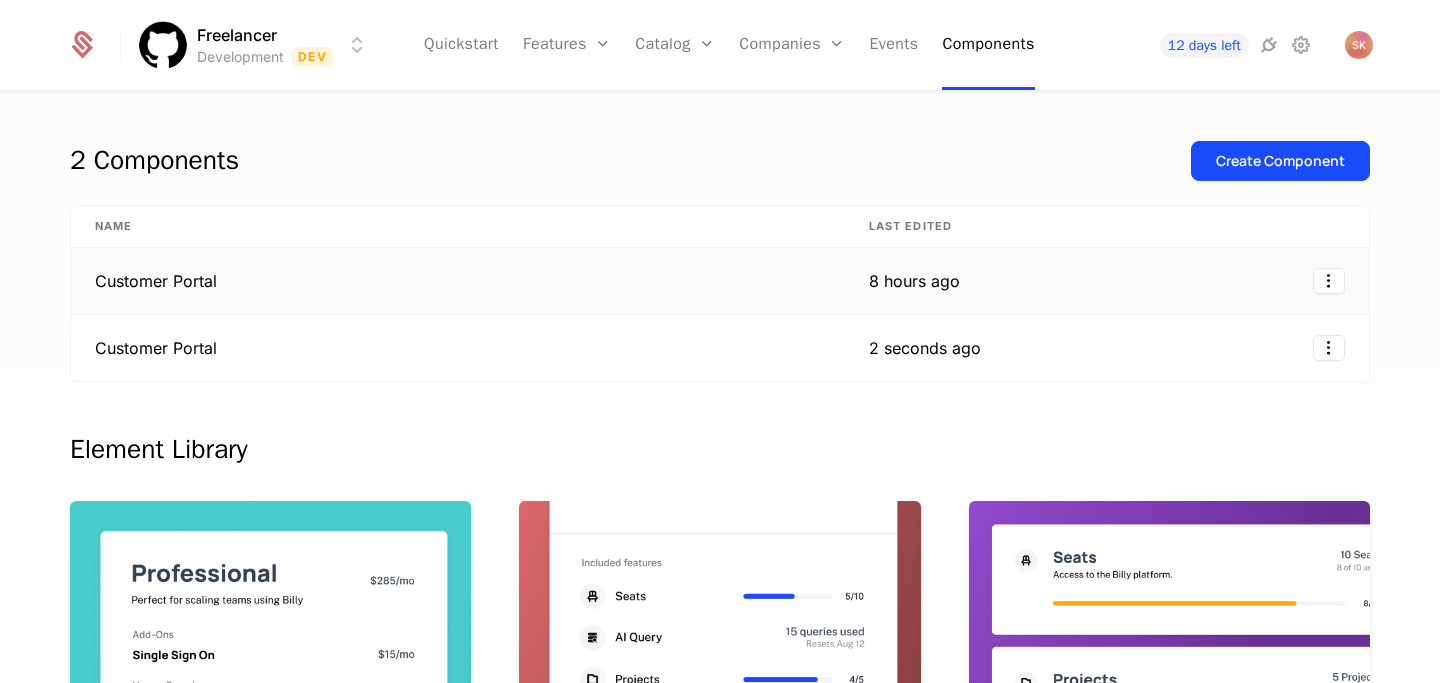 click at bounding box center [1187, 281] 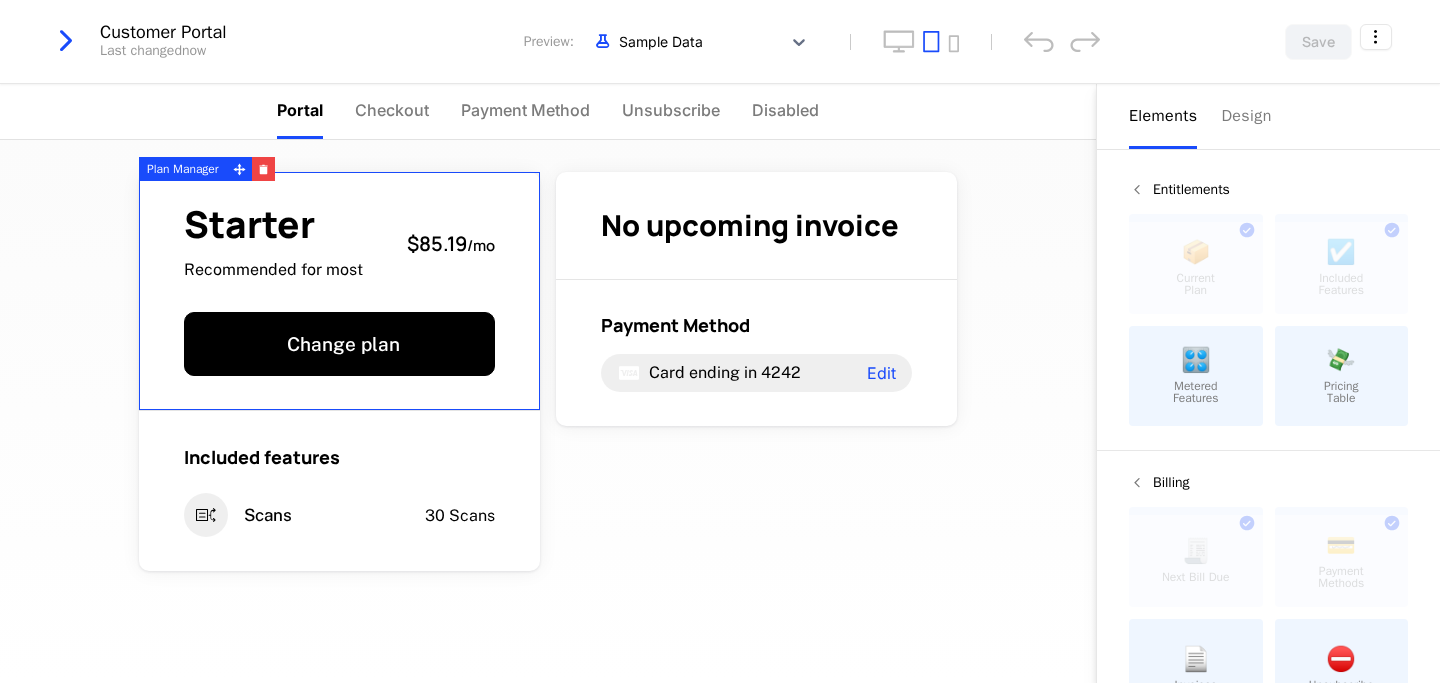 scroll, scrollTop: 0, scrollLeft: 0, axis: both 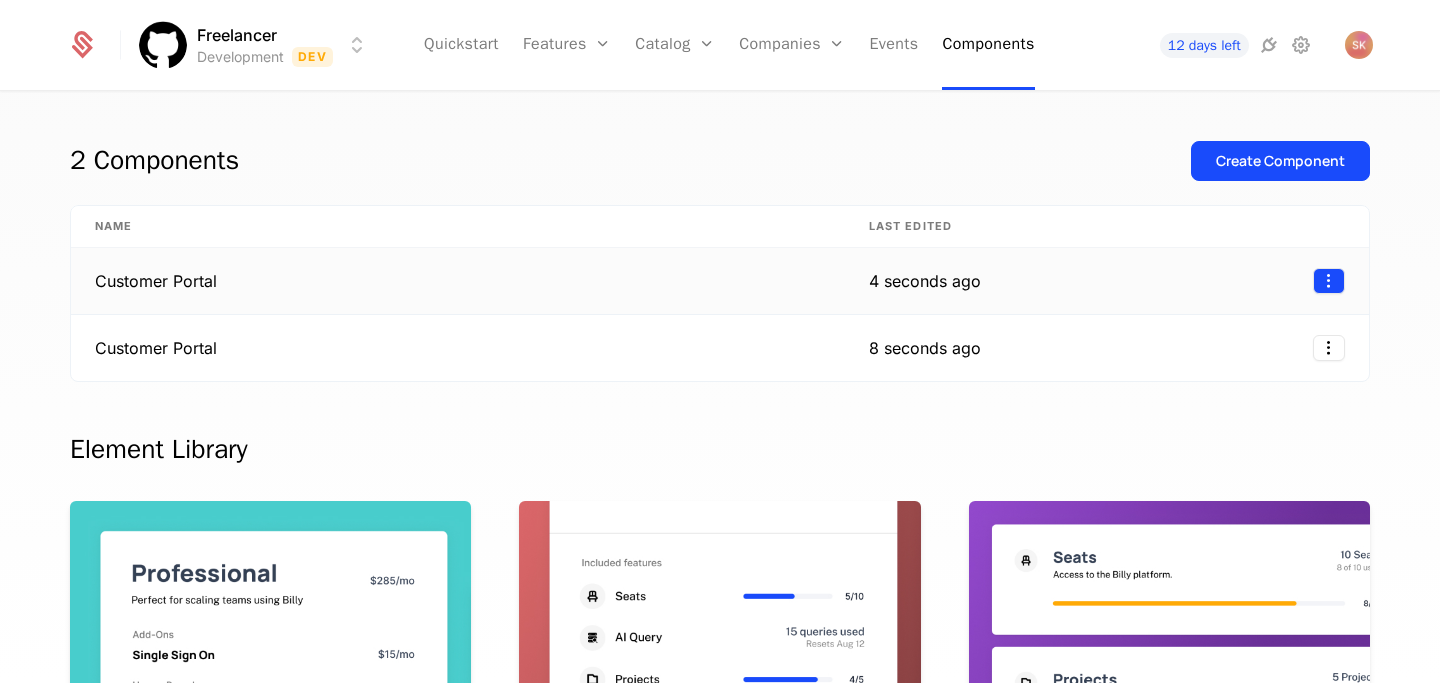 click on "Freelancer Development Dev Quickstart Features Features Flags Catalog Plans Add Ons Configuration Companies Companies Users Events Components 12 days left Customer Portal 4 seconds ago Customer Portal 8 seconds ago Element Library Plan Manager Available See current plan, add ons, and usage-based charges. Included Features Available See all features the user has access to with associated limits and usage Metered Features Available Detailed view of feature usage and limits with upgrade buttons. Plans Table Available Provide an intuitive upgrade path by surfacing current and live plans. Upcoming Bill Available See estimated upcoming bill based on current entitlements and usage. Invoices Available See a list of recent invoices sent to the user. Click to view detail. Payment Method Available See and easily edit current payment method on file. Usage Graphs Coming soon Show usage over time to surface usage trends. Public Pricing Page Coming soon ." at bounding box center [720, 341] 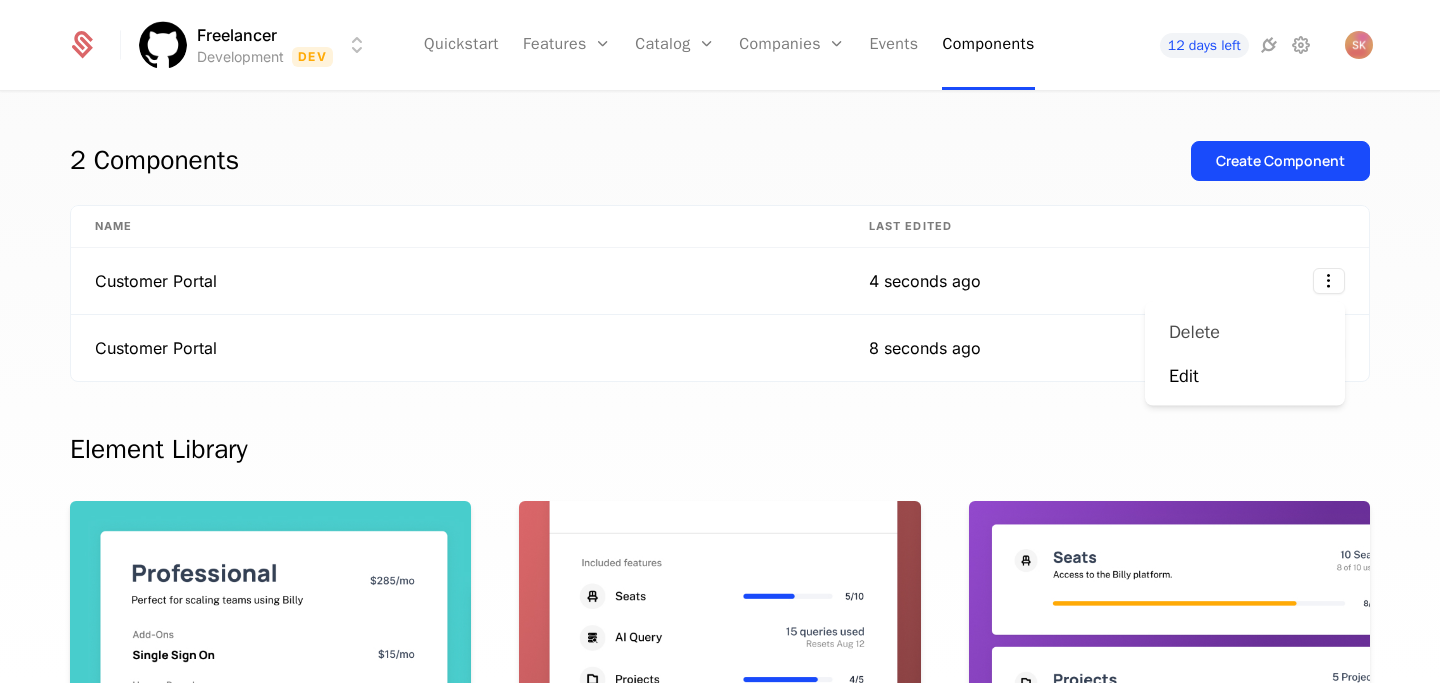 click on "Delete" at bounding box center [1194, 332] 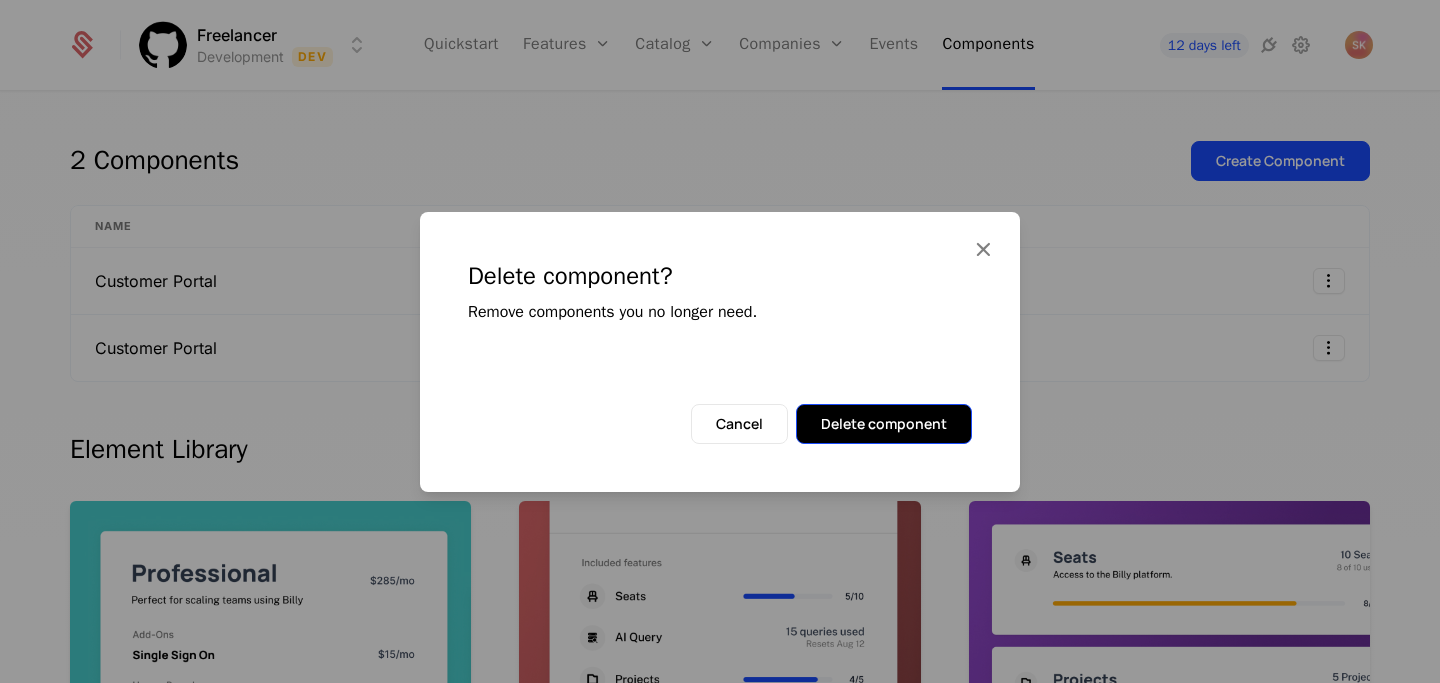 click on "Delete component" at bounding box center (884, 424) 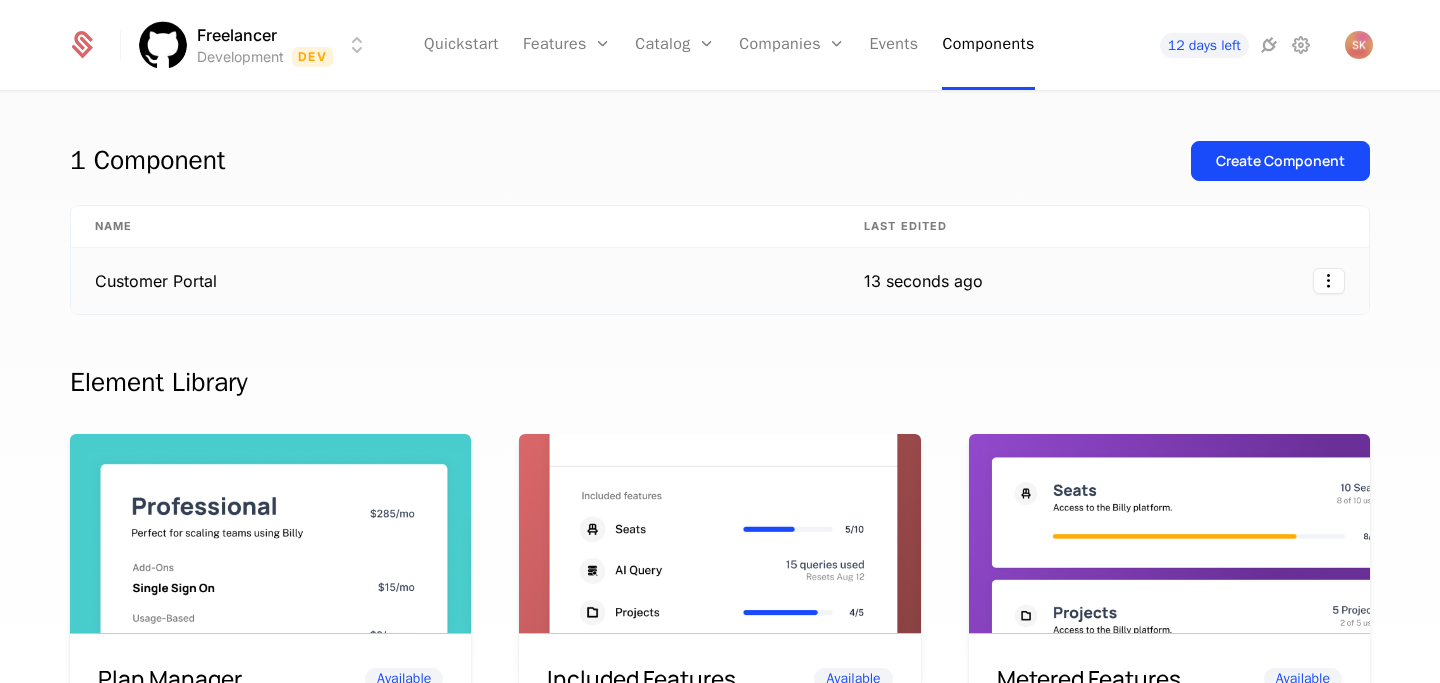 click on "13 seconds ago" at bounding box center (923, 281) 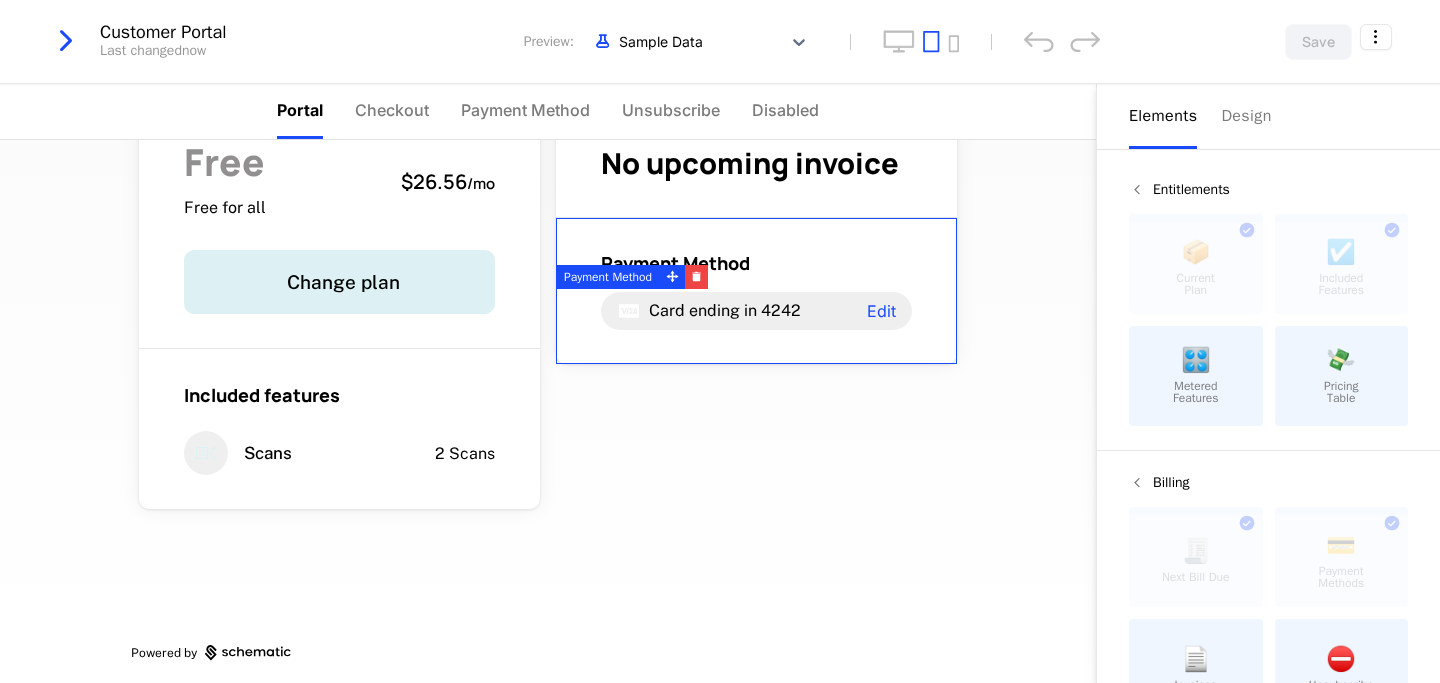 scroll, scrollTop: 0, scrollLeft: 0, axis: both 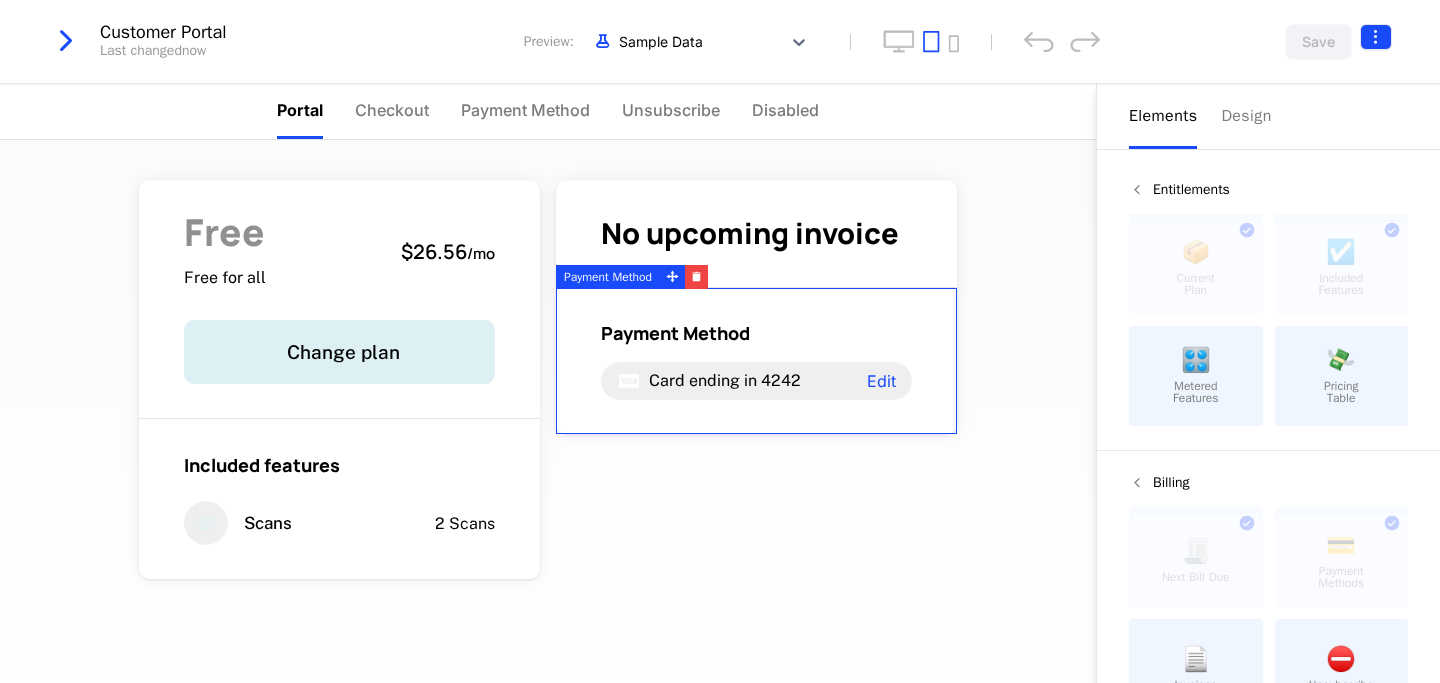 click on "Freelancer Development Dev Quickstart Features Features Flags Catalog Plans Add Ons Configuration Companies Companies Users Events Components 12 days left Customer Portal Last changed now Preview: Sample Data Save Portal Checkout Payment Method Unsubscribe Disabled Free Free for all $[PRICE] / mo Change plan Included features Scans 2 Scans No upcoming invoice Payment Method Card ending in [CARD_LAST_4] Edit Powered by Elements Design Entitlements 📦 Current Plan This component can only be used once ☑️ Included Features This component can only be used once 🎛️ Metered Features 💸 Pricing Table Billing 🧾 Next Bill Due This component can only be used once 💳 Payment Methods This component can only be used once 📄 Invoices ⛔️ Unsubscribe Basics ✏️ Text 🖱️ Button Payment Method Best Viewed on Desktop You're currently viewing this on a mobile device . For the best experience, we recommend using a desktop or larger screens Got it" at bounding box center (720, 341) 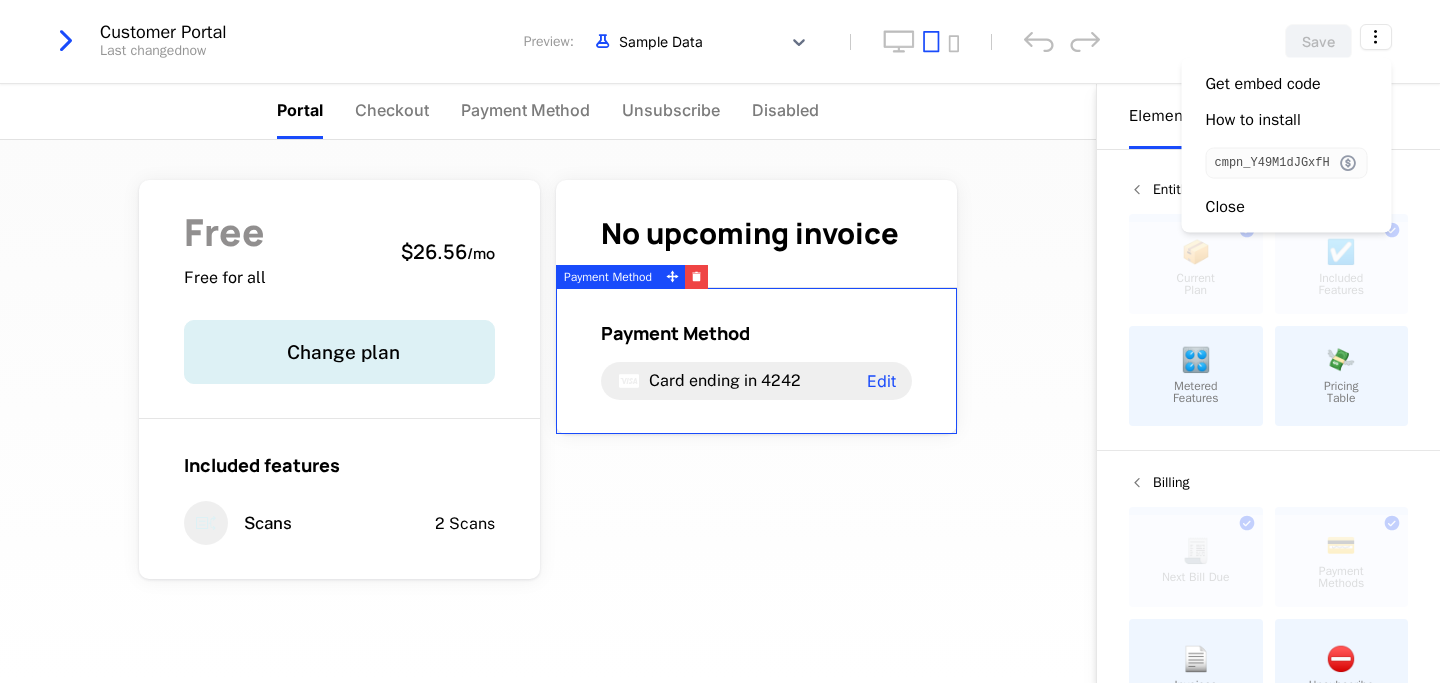 click at bounding box center [1348, 163] 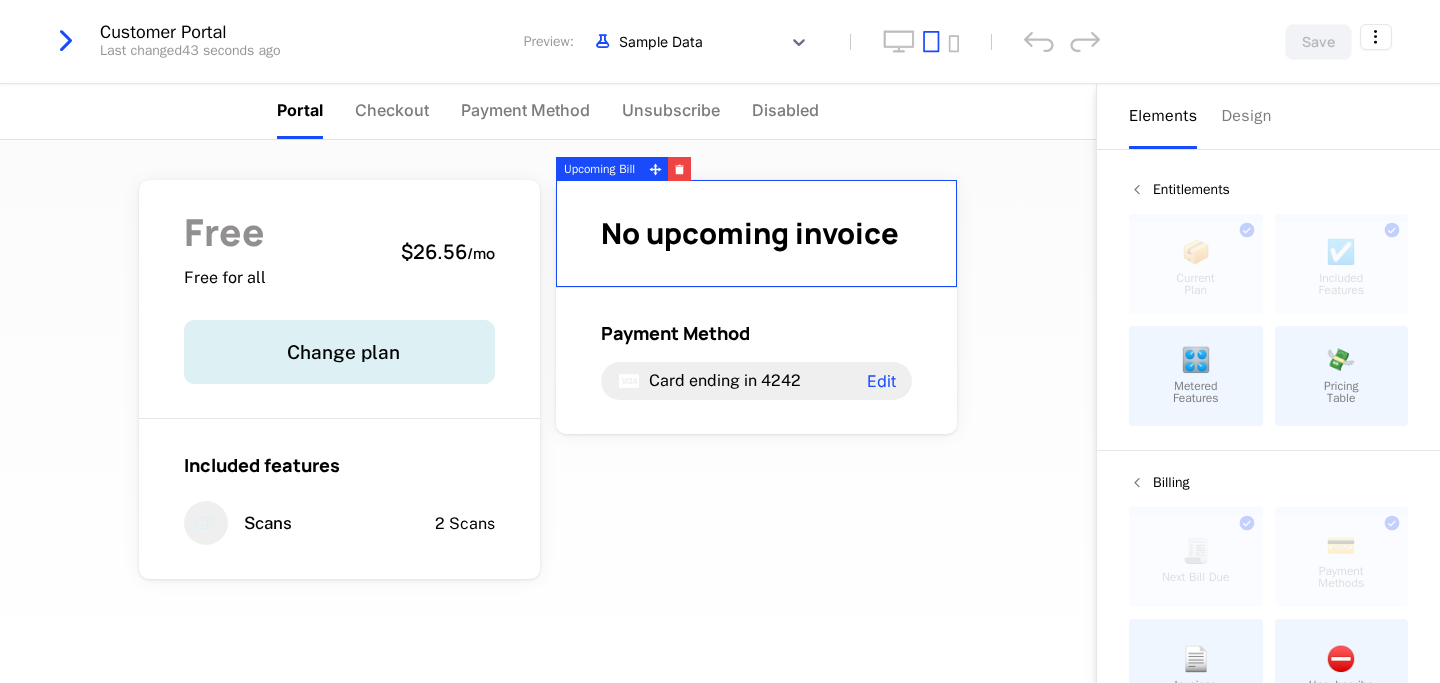 click on "Freelancer Development Dev Quickstart Features Features Flags Catalog Plans Add Ons Configuration Companies Companies Users Events Components 12 days left Customer Portal Last changed 43 seconds ago Preview: Sample Data Save Portal Checkout Payment Method Unsubscribe Disabled Free Free for all $[PRICE] / mo Change plan Included features Scans 2 Scans No upcoming invoice Payment Method Card ending in [CARD_LAST_4] Edit Powered by Elements Design Entitlements 📦 Current Plan This component can only be used once ☑️ Included Features This component can only be used once 🎛️ Metered Features 💸 Pricing Table Billing 🧾 Next Bill Due This component can only be used once 💳 Payment Methods This component can only be used once 📄 Invoices ⛔️ Unsubscribe Basics ✏️ Text 🖱️ Button Upcoming Bill Best Viewed on Desktop You're currently viewing this on a mobile device . For the best experience, we recommend using a desktop or larger screens Got it" at bounding box center [720, 341] 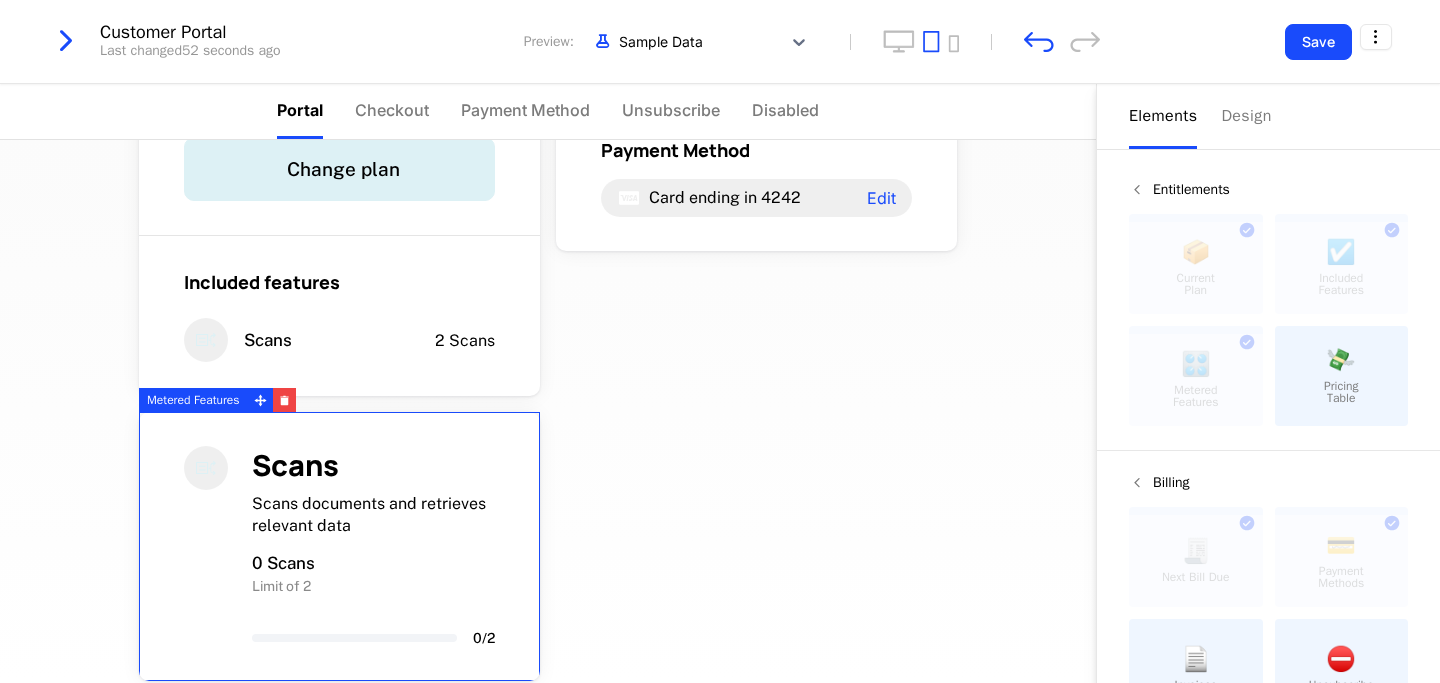scroll, scrollTop: 175, scrollLeft: 0, axis: vertical 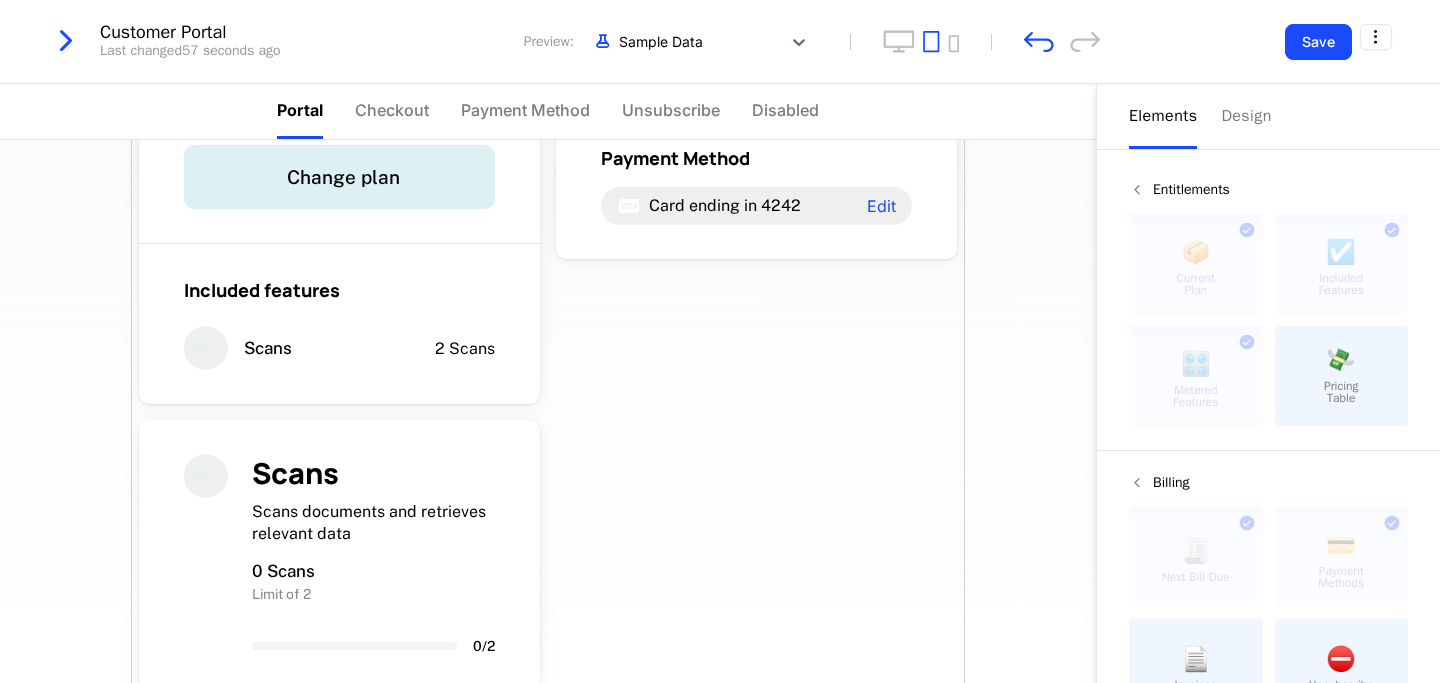 click on "Free Free for all $[PRICE] / mo Change plan Included features Scans 2 Scans No upcoming invoice Payment Method Card ending in [CARD_LAST_4] Edit Scans Scans documents and retrieves relevant data 0 Scans Limit of 2 0 / 2 Powered by" at bounding box center [548, 355] 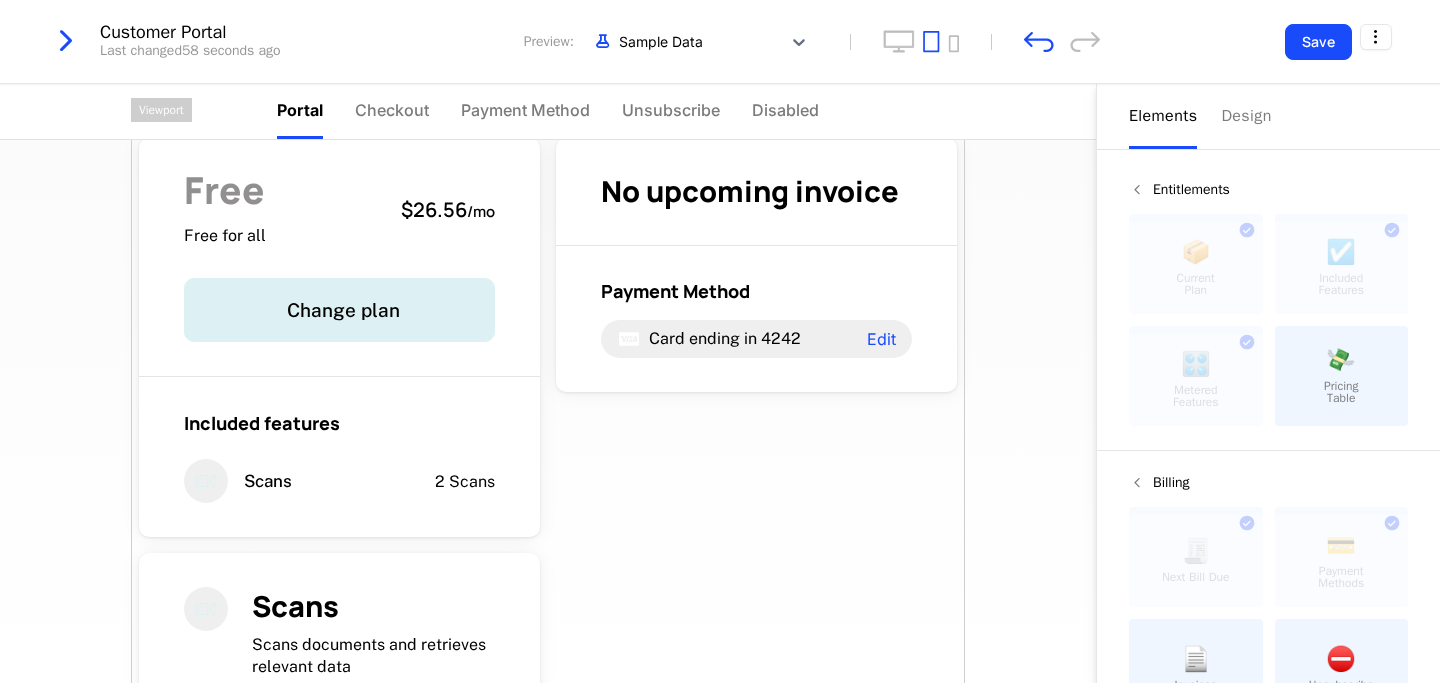 scroll, scrollTop: 30, scrollLeft: 0, axis: vertical 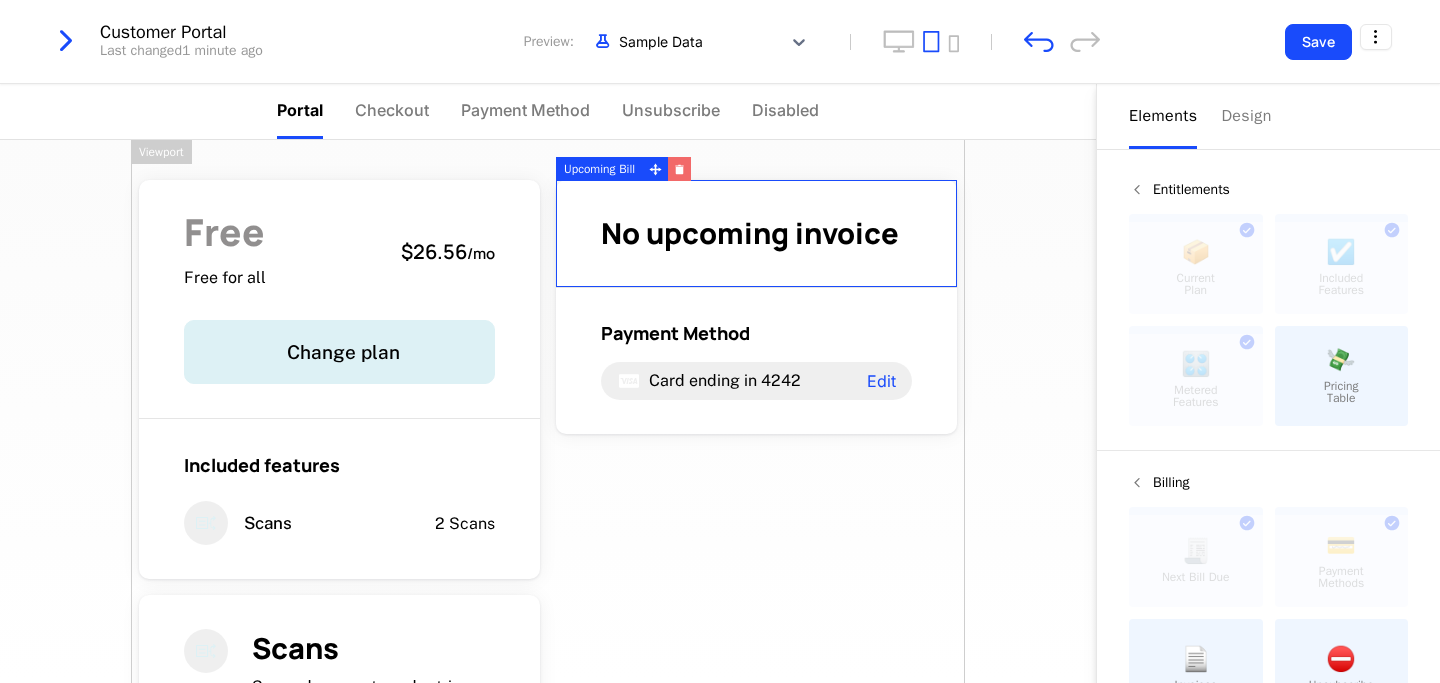 click 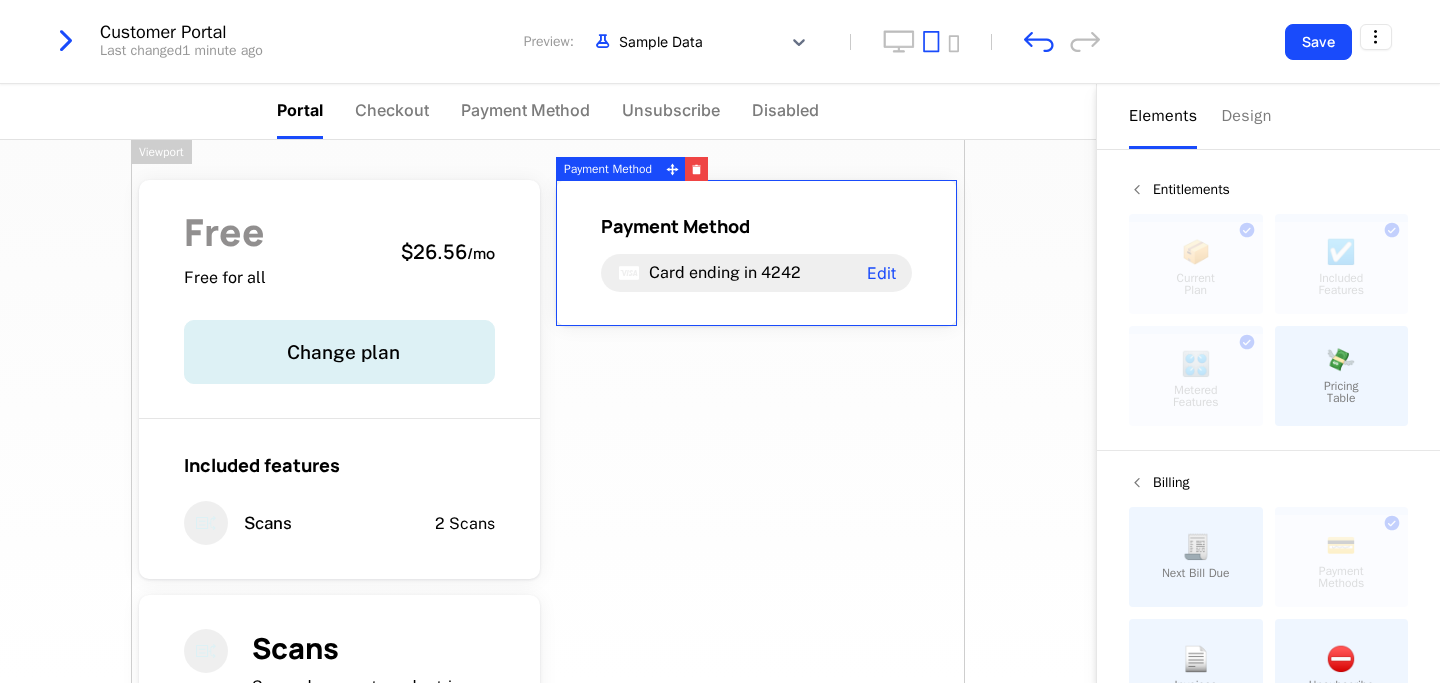 click on "Free Free for all $[PRICE] / mo Change plan Included features Scans 2 Scans Payment Method Card ending in [CARD_LAST_4] Edit Scans Scans documents and retrieves relevant data 0 Scans Limit of 2 0 / 2 Powered by" at bounding box center [548, 411] 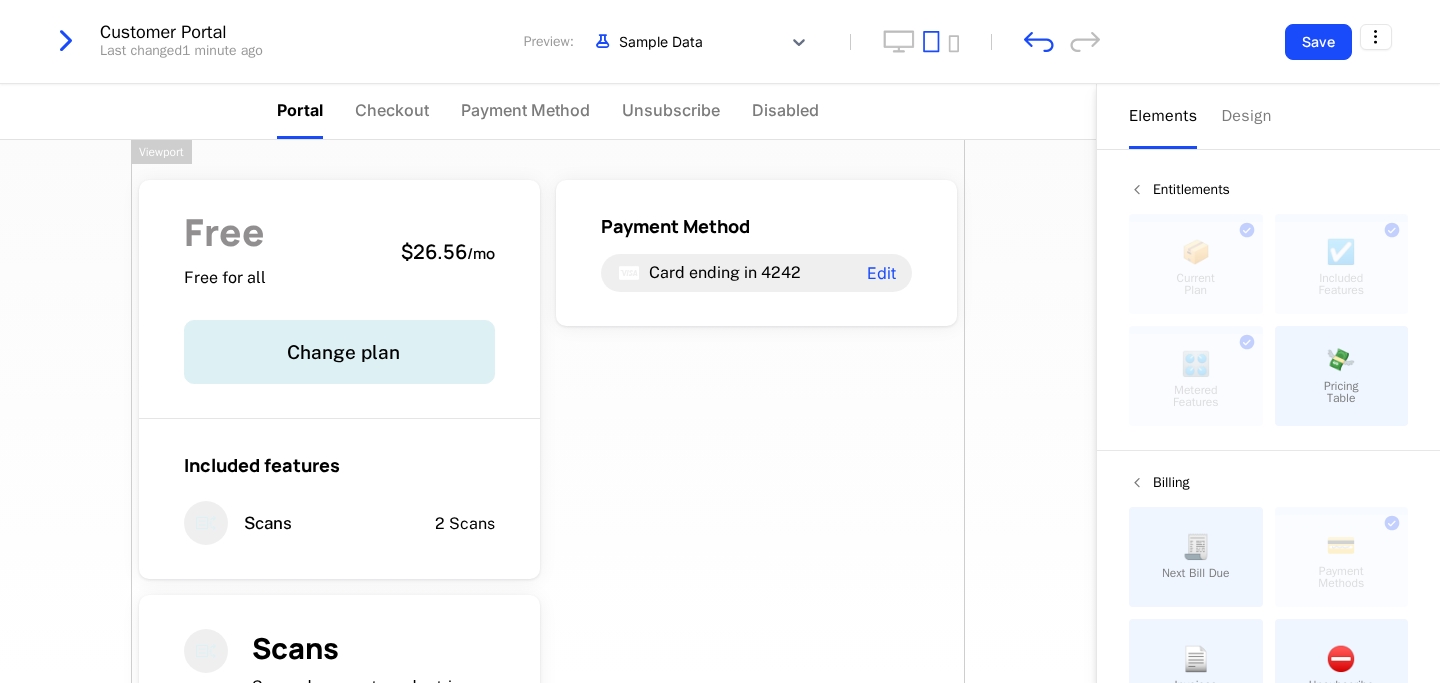 click on "Free Free for all $[PRICE] / mo Change plan Included features Scans 2 Scans Payment Method Card ending in [CARD_LAST_4] Edit Scans Scans documents and retrieves relevant data 0 Scans Limit of 2 0 / 2 Powered by" at bounding box center [548, 530] 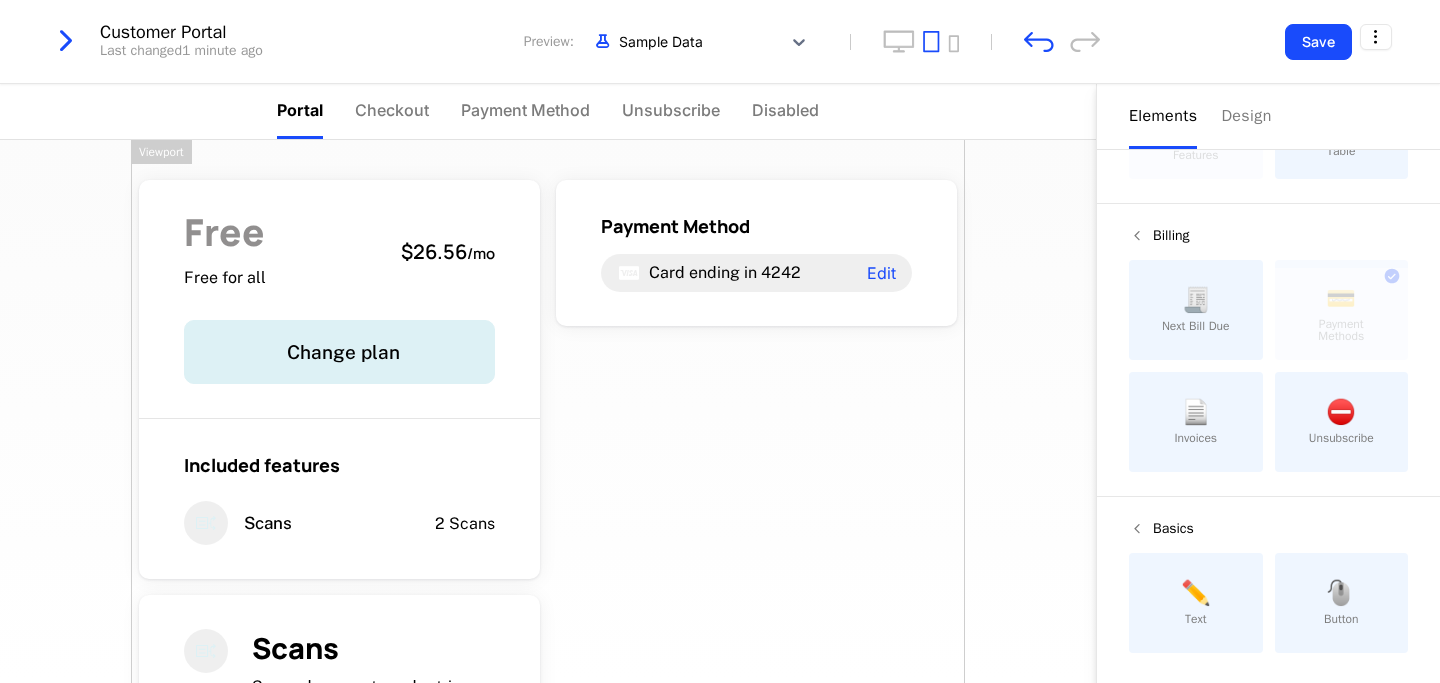 scroll, scrollTop: 249, scrollLeft: 0, axis: vertical 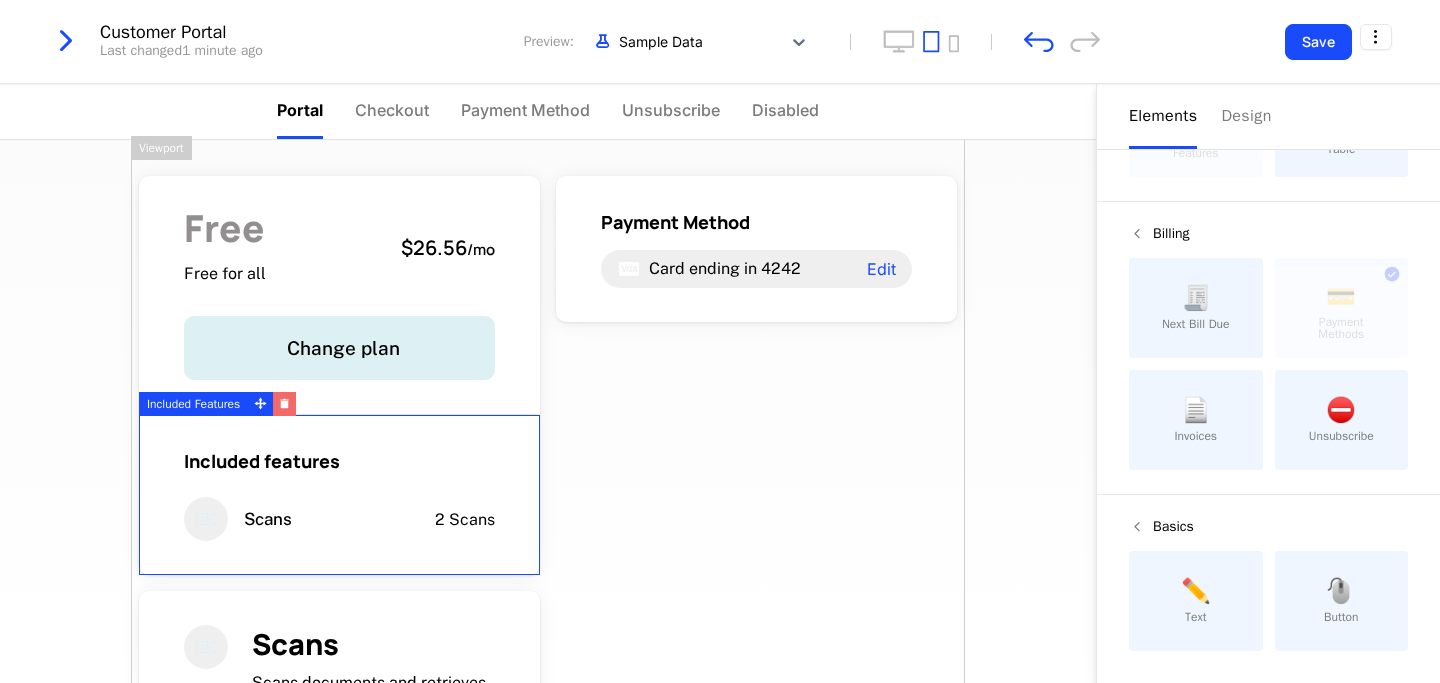 click 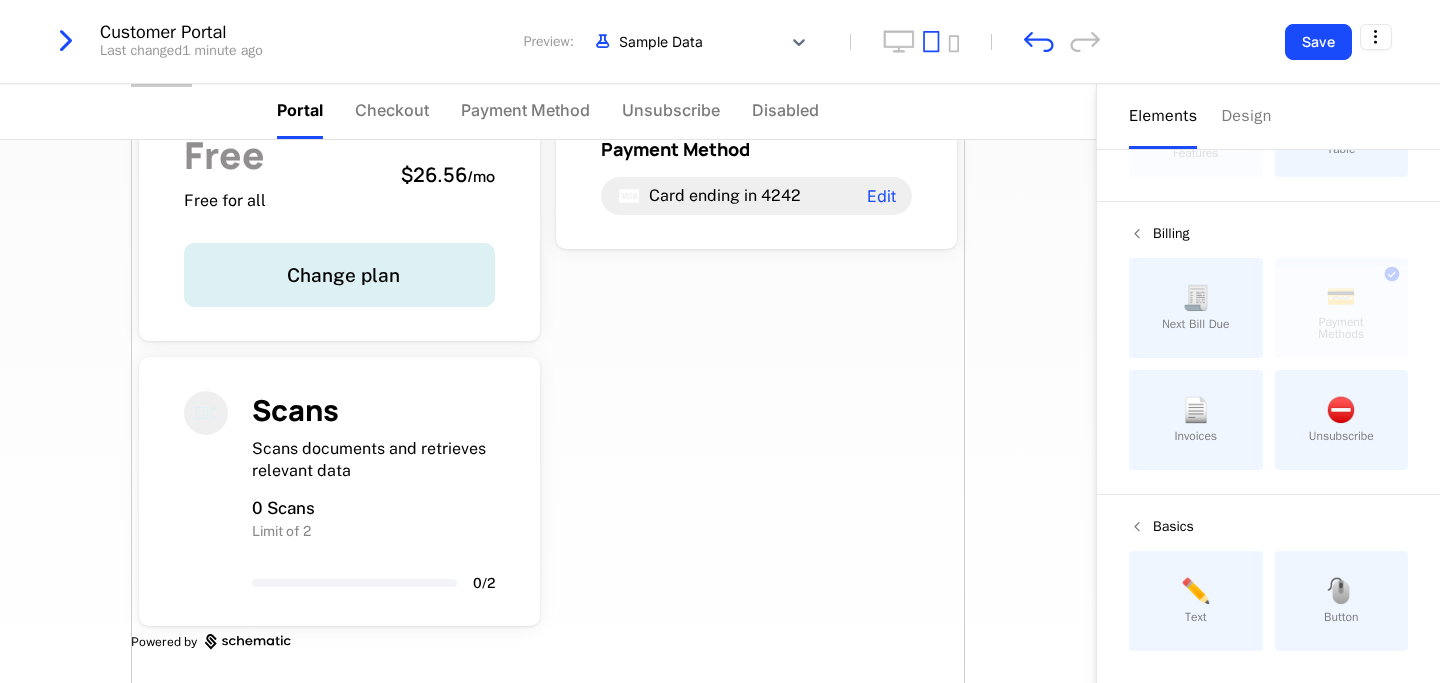 scroll, scrollTop: 0, scrollLeft: 0, axis: both 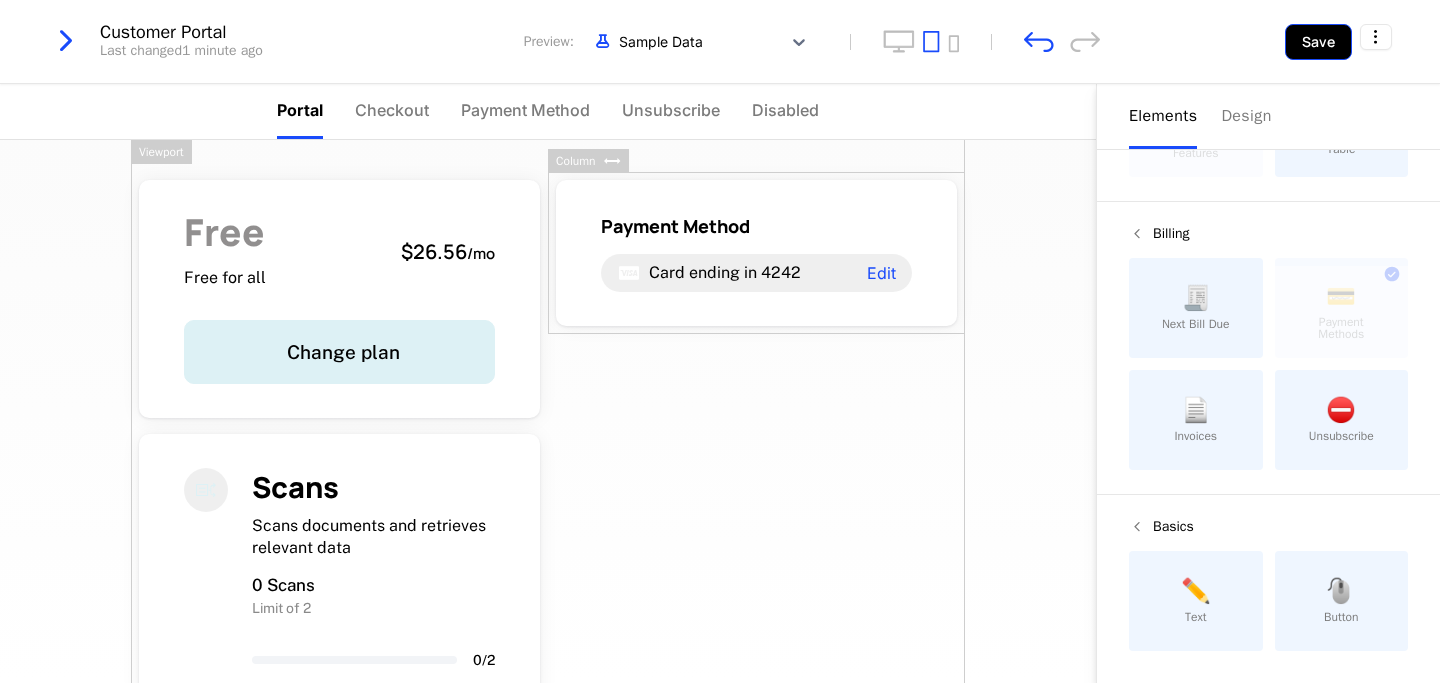 click on "Save" at bounding box center (1318, 42) 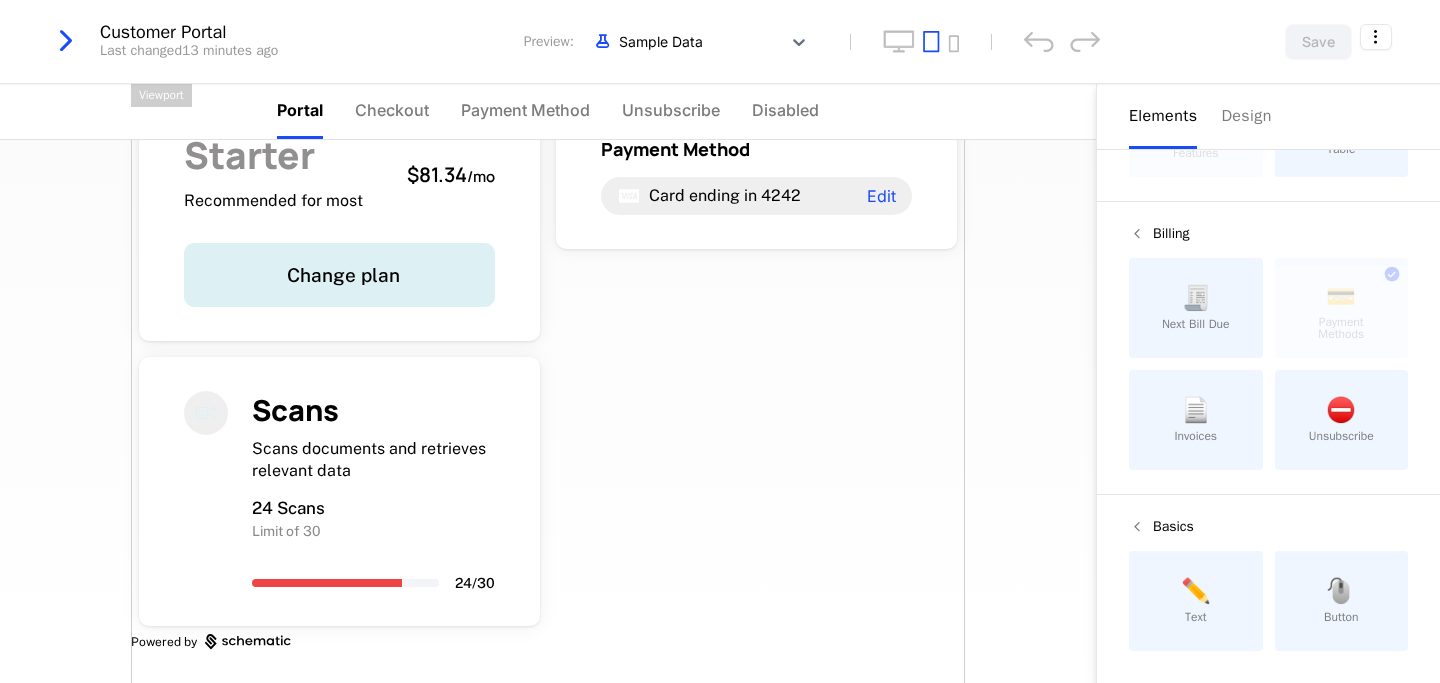 scroll, scrollTop: 0, scrollLeft: 0, axis: both 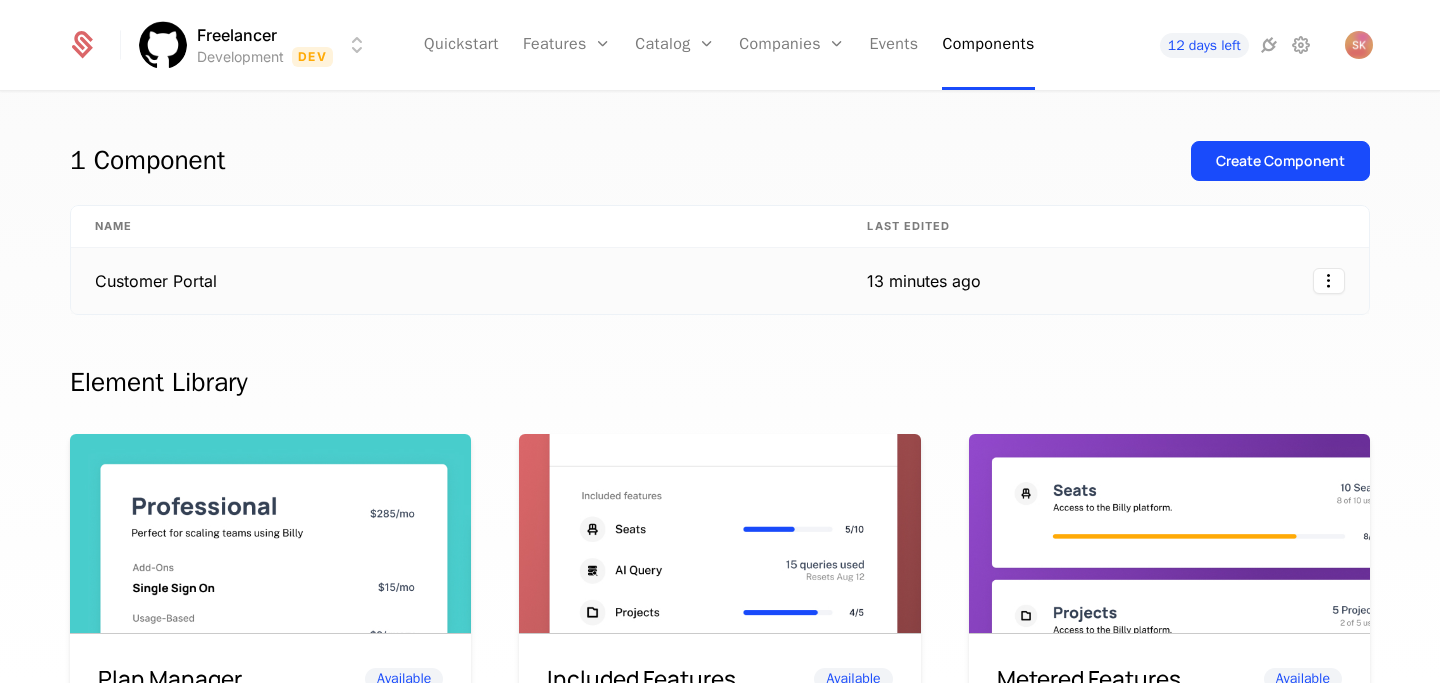 click on "Customer Portal" at bounding box center (457, 281) 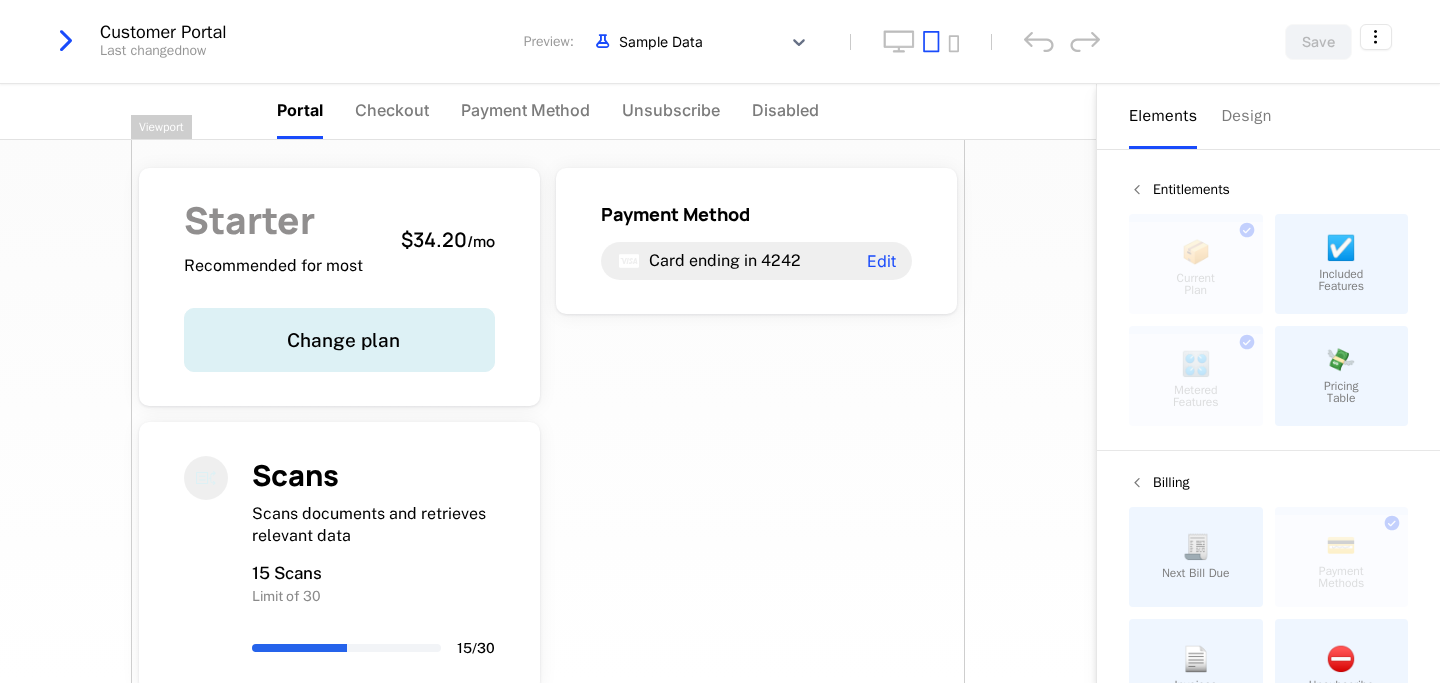 scroll, scrollTop: 0, scrollLeft: 0, axis: both 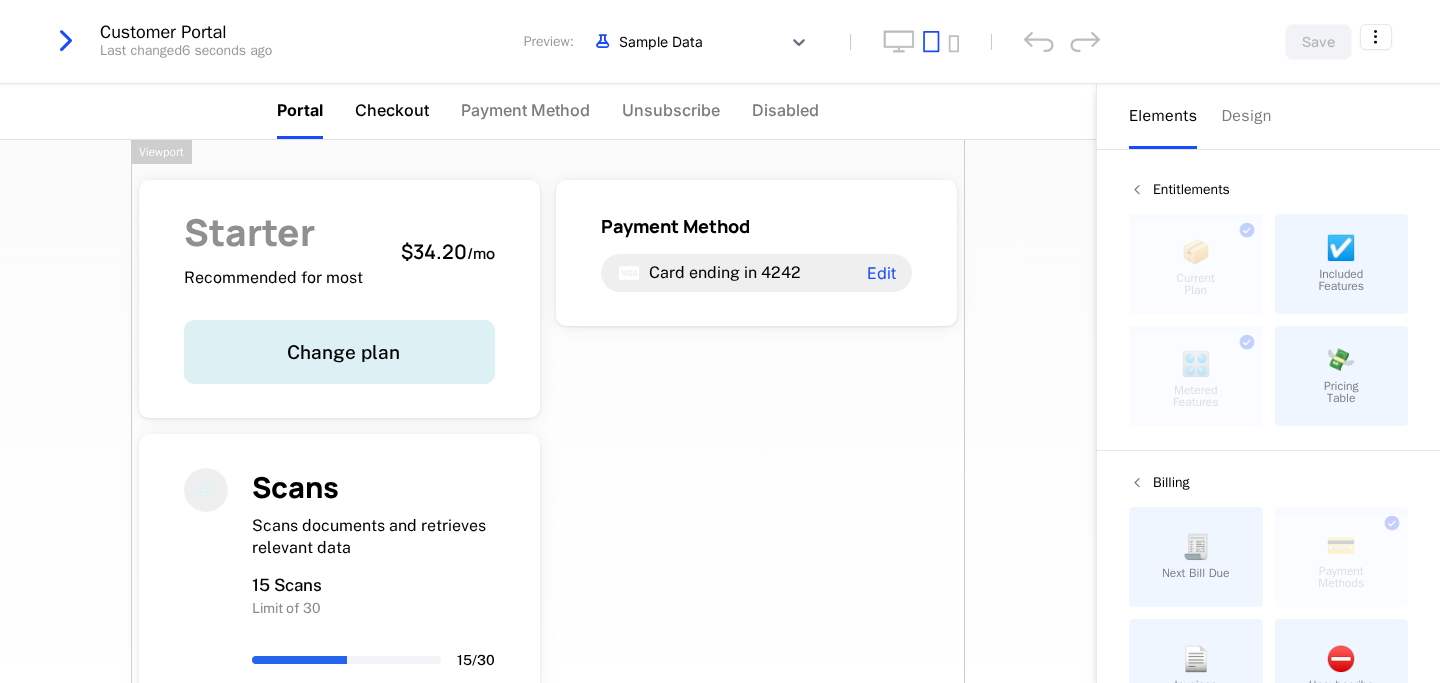 click on "Checkout" at bounding box center (392, 110) 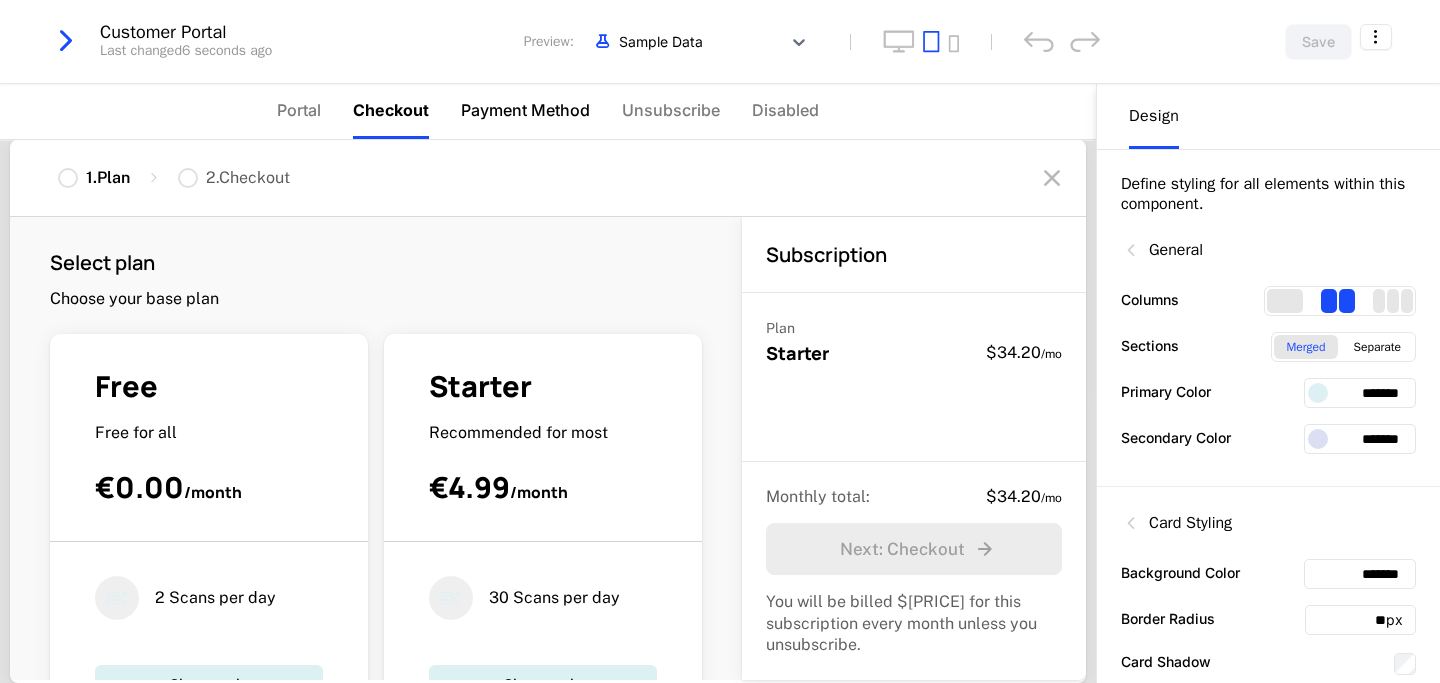 click on "Payment Method" at bounding box center [525, 110] 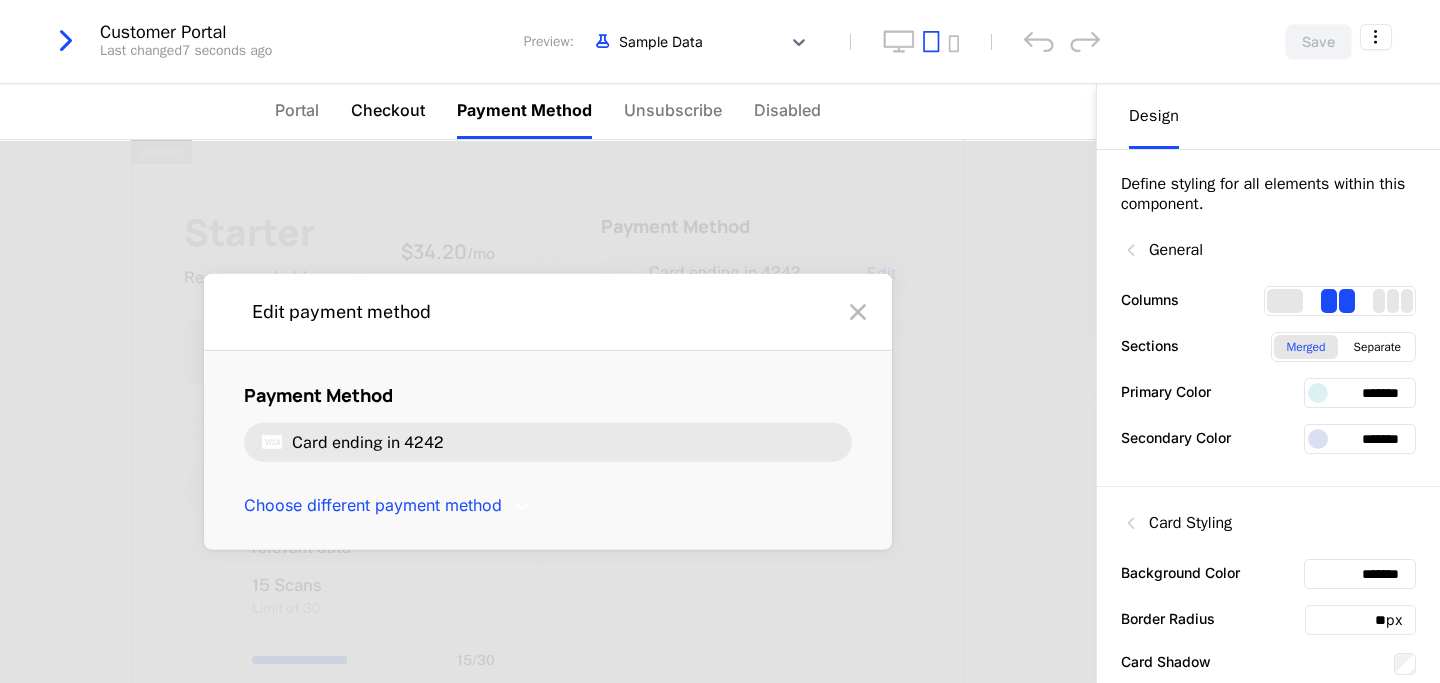 click on "Checkout" at bounding box center [388, 111] 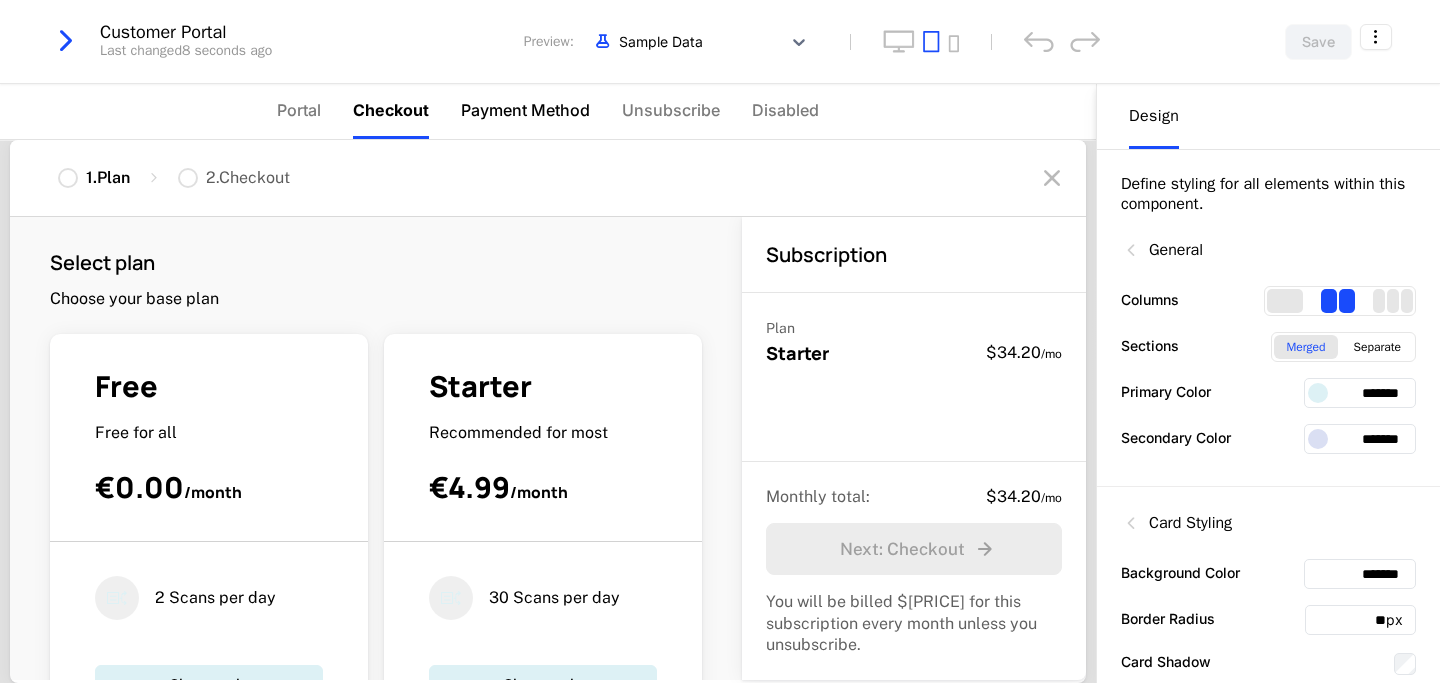 click on "Payment Method" at bounding box center [525, 110] 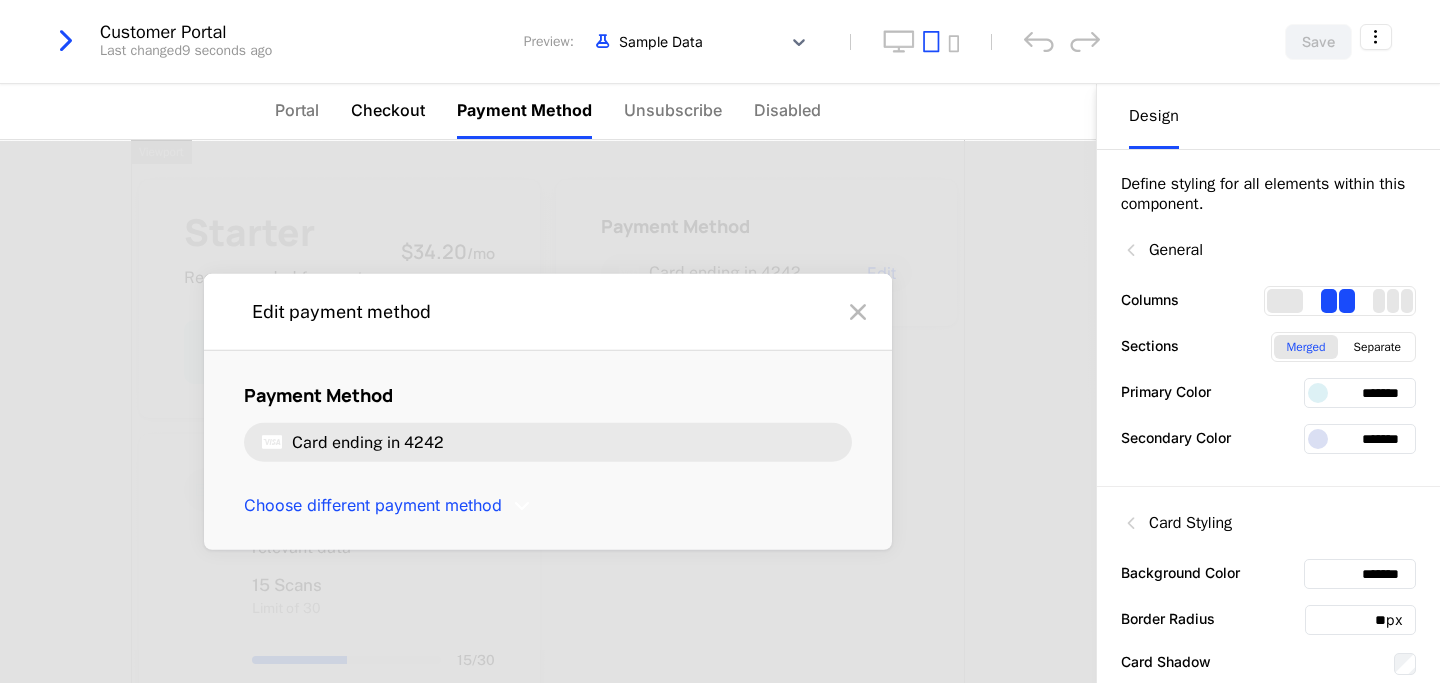 click on "Checkout" at bounding box center (388, 111) 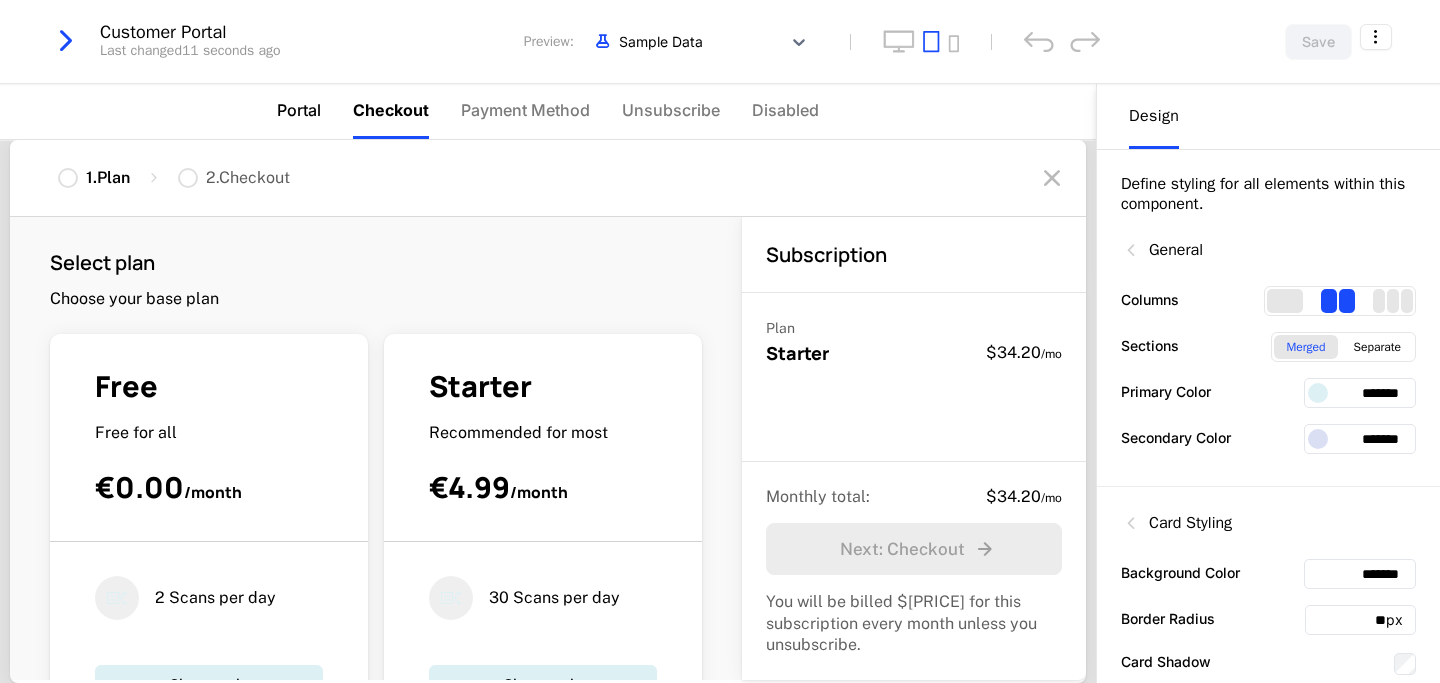 click on "Portal" at bounding box center [299, 110] 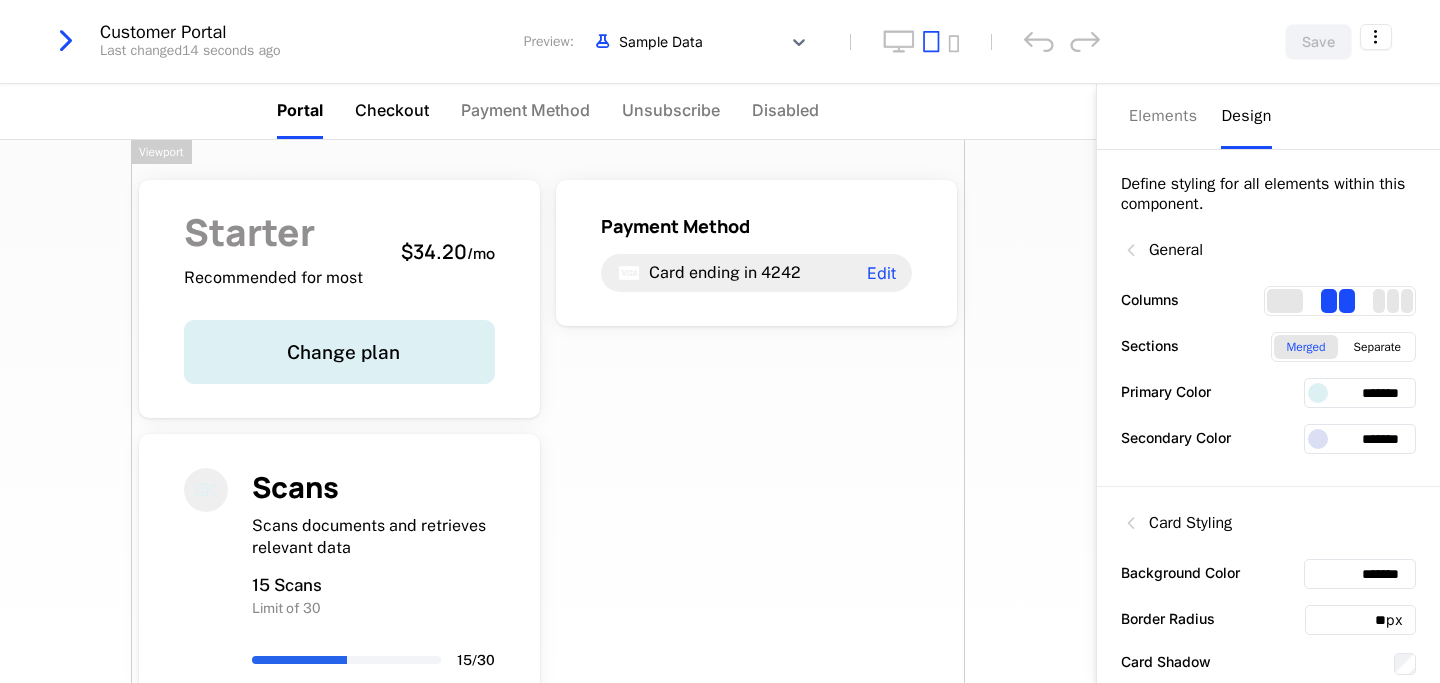 click on "Checkout" at bounding box center [392, 110] 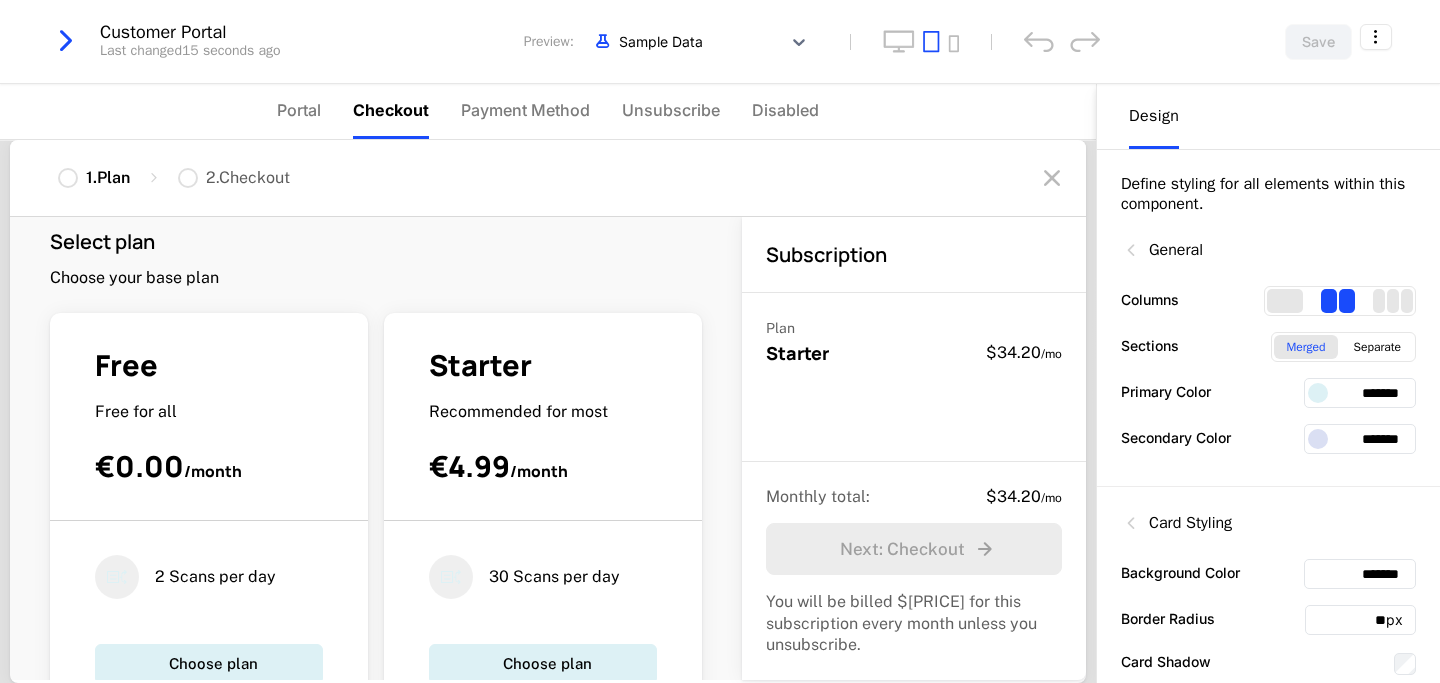 scroll, scrollTop: 0, scrollLeft: 0, axis: both 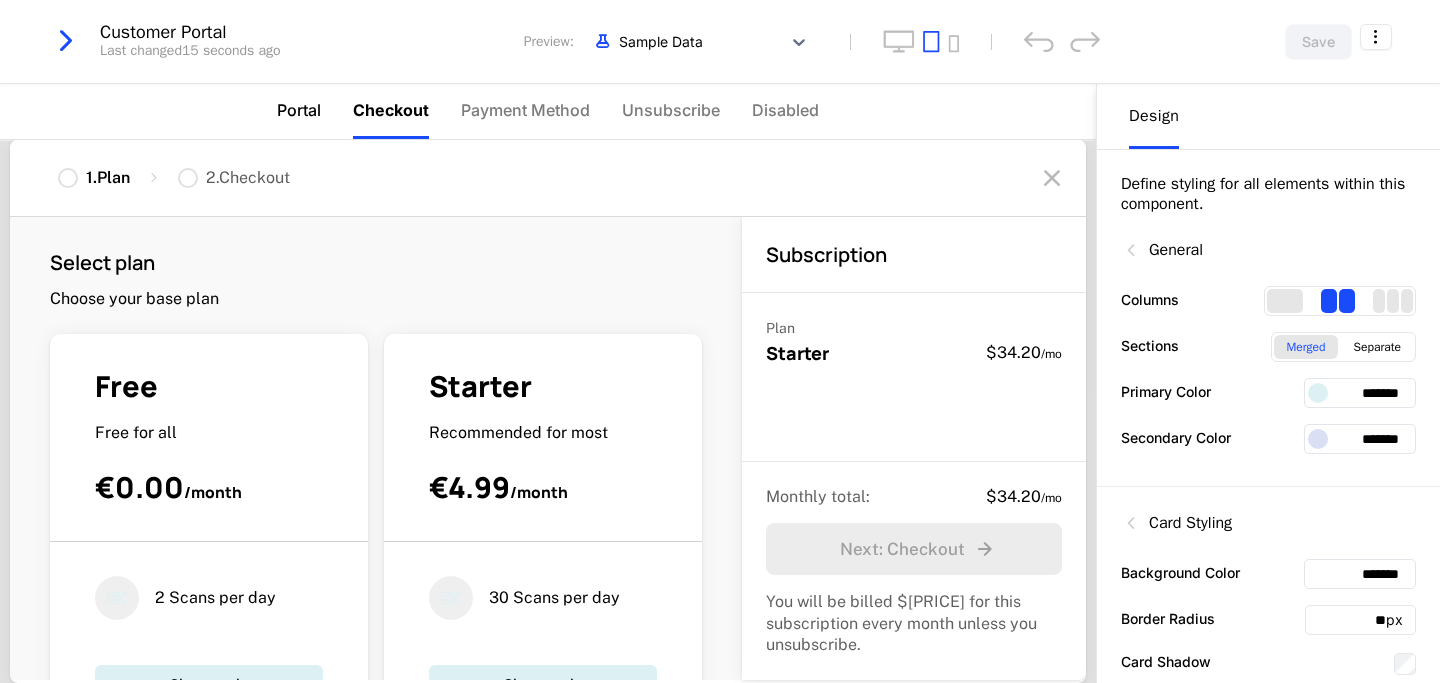 click on "Portal" at bounding box center (299, 110) 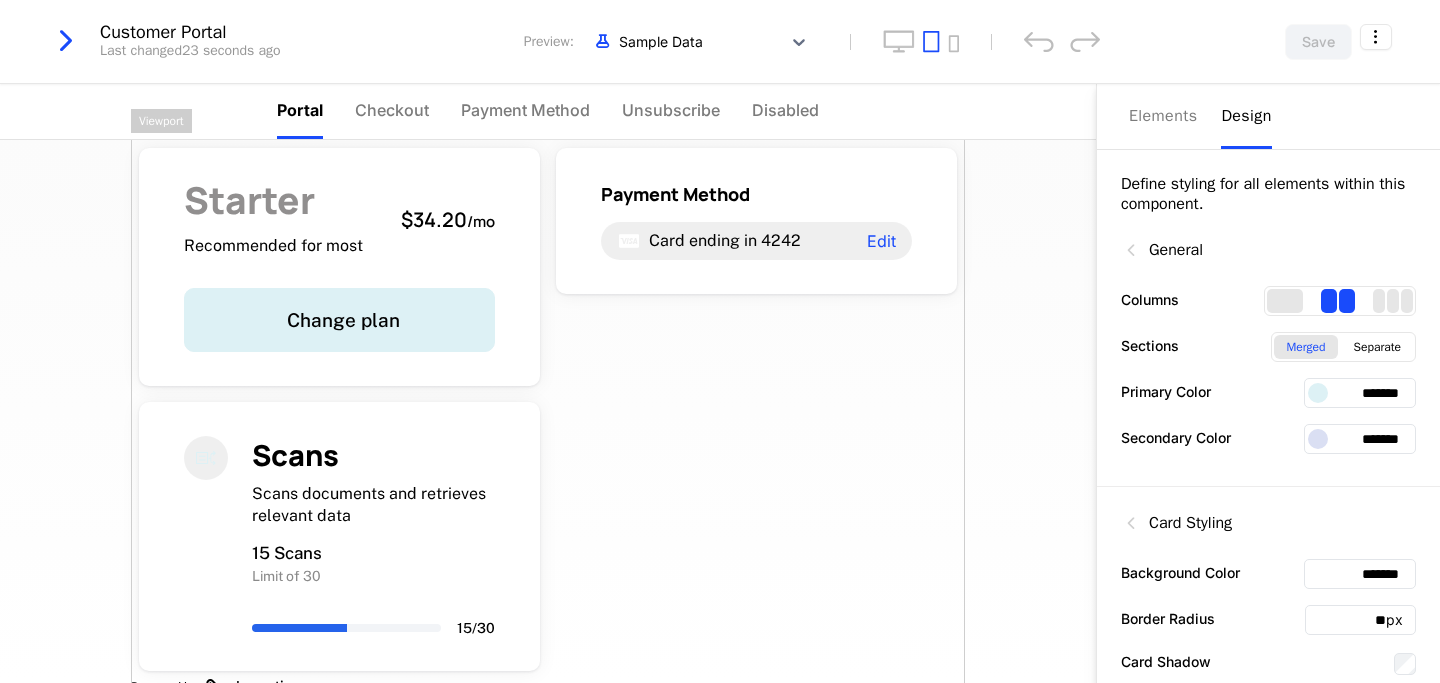 scroll, scrollTop: 0, scrollLeft: 0, axis: both 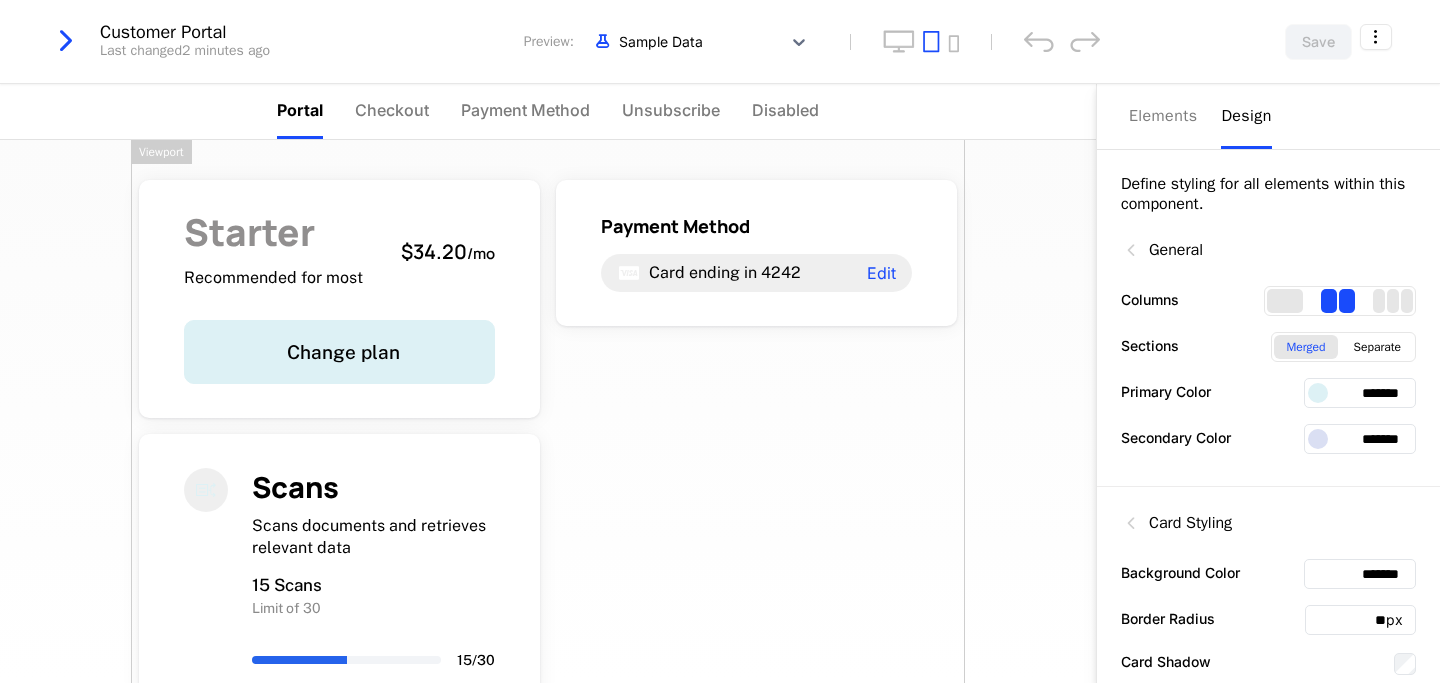 click on "Starter Recommended for most $[PRICE] / mo Change plan Payment Method Card ending in [CARD_LAST_4] Edit Scans Scans documents and retrieves relevant data 15 Scans Limit of 30 15 / 30 Powered by" at bounding box center [548, 450] 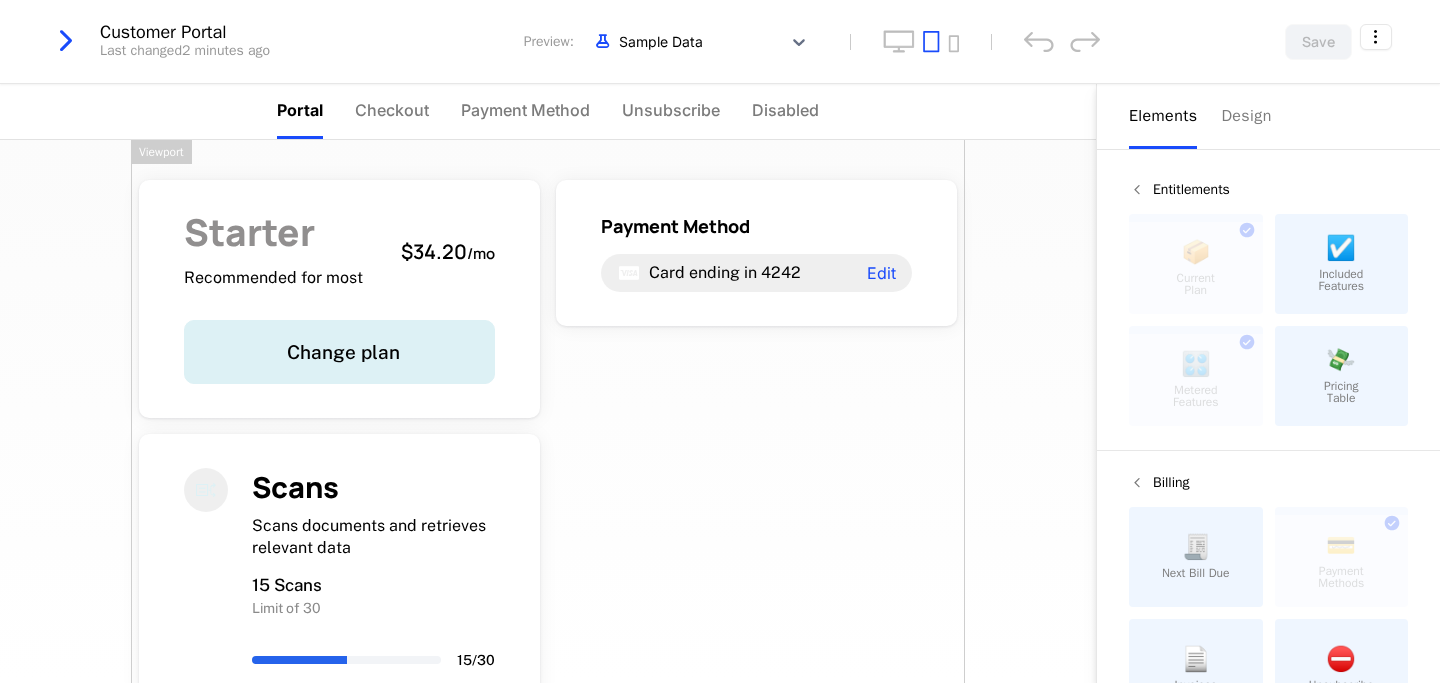 click on "Starter Recommended for most $[PRICE] / mo Change plan Payment Method Card ending in [CARD_LAST_4] Edit Scans Scans documents and retrieves relevant data 15 Scans Limit of 30 15 / 30 Powered by" at bounding box center [548, 450] 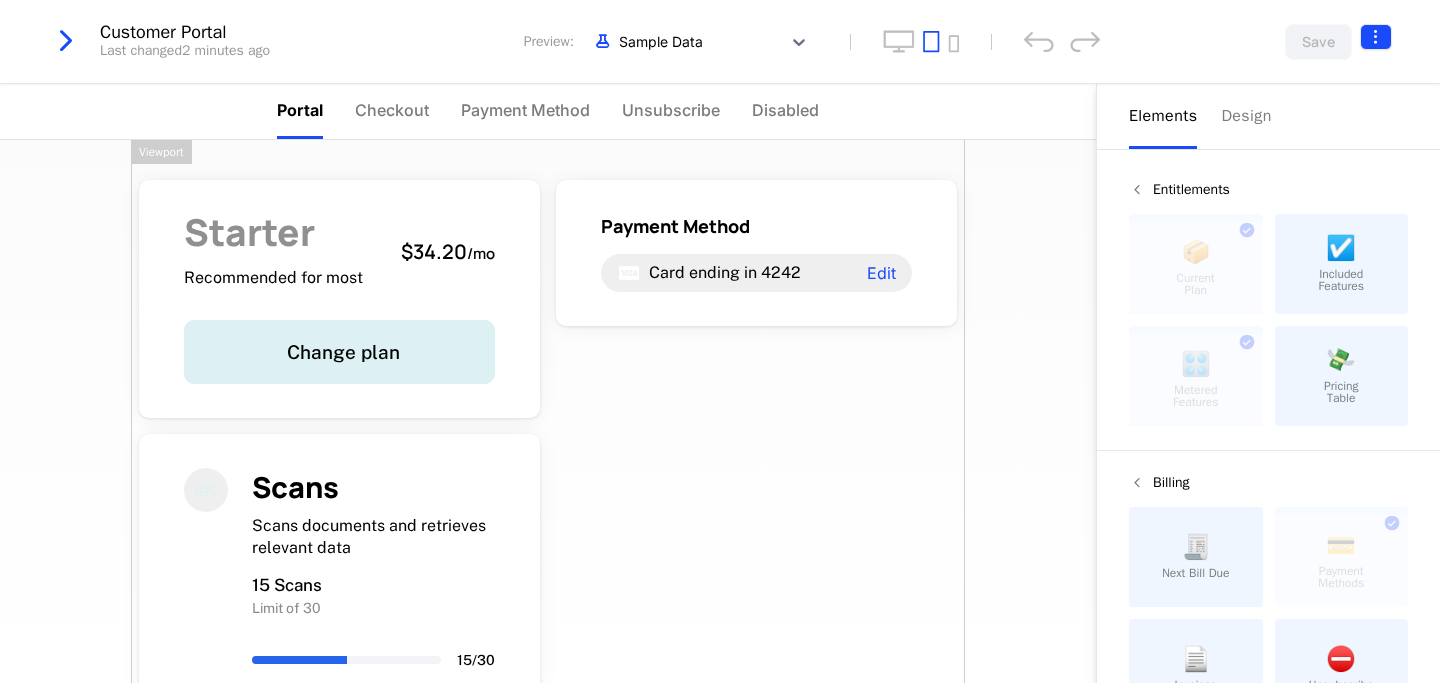 click on "Freelancer Development Dev Quickstart Features Features Flags Catalog Plans Add Ons Configuration Companies Companies Users Events Components 12 days left Customer Portal Last changed 2 minutes ago Preview: Sample Data Save Portal Checkout Payment Method Unsubscribe Disabled Starter Recommended for most $[PRICE] / mo Change plan Payment Method Card ending in [CARD_LAST_4] Edit Scans Scans documents and retrieves relevant data 15 Scans Limit of 30 15 / 30 Powered by Elements Design Entitlements 📦 Current Plan This component can only be used once ☑️ Included Features 🎛️ Metered Features This component can only be used once 💸 Pricing Table Billing 🧾 Next Bill Due 💳 Payment Methods This component can only be used once 📄 Invoices ⛔️ Unsubscribe Basics ✏️ Text 🖱️ Button Viewport Best Viewed on Desktop You're currently viewing this on a mobile device . For the best experience, we recommend using a desktop or larger screens Got it" at bounding box center [720, 341] 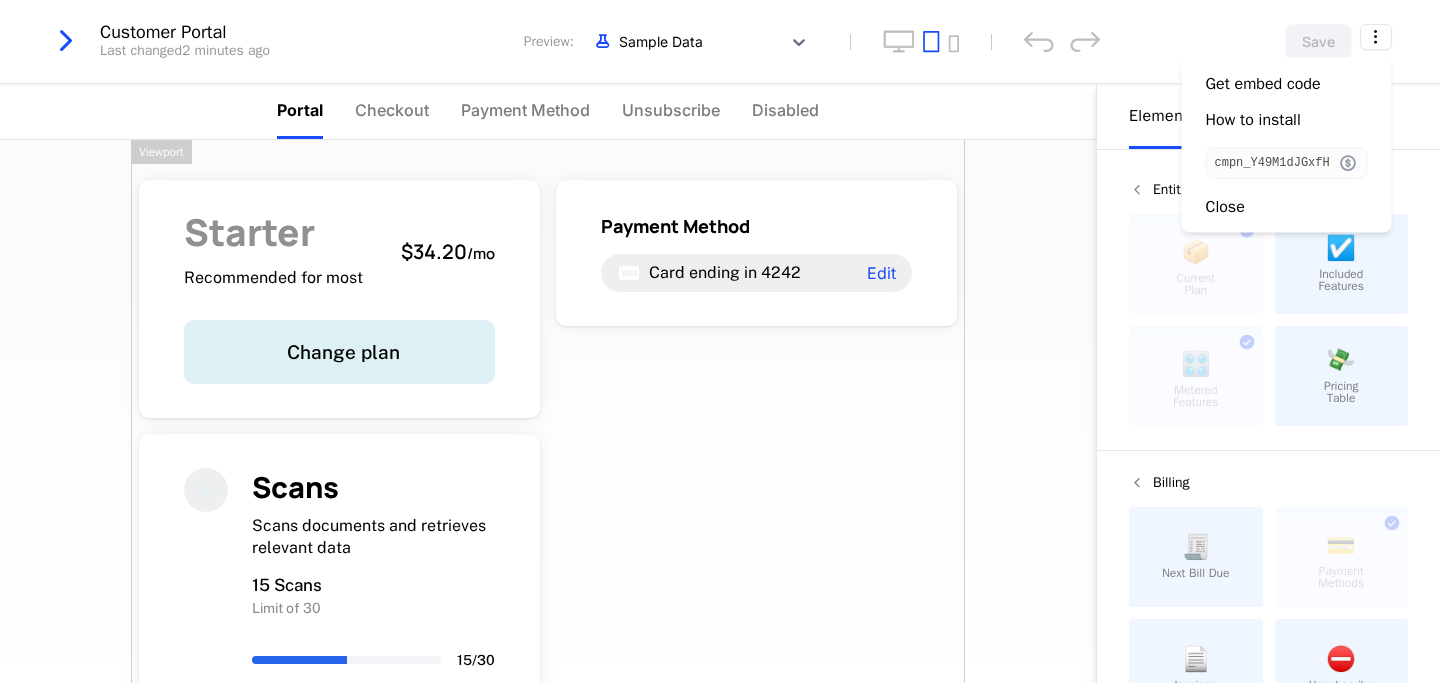 click at bounding box center (1348, 163) 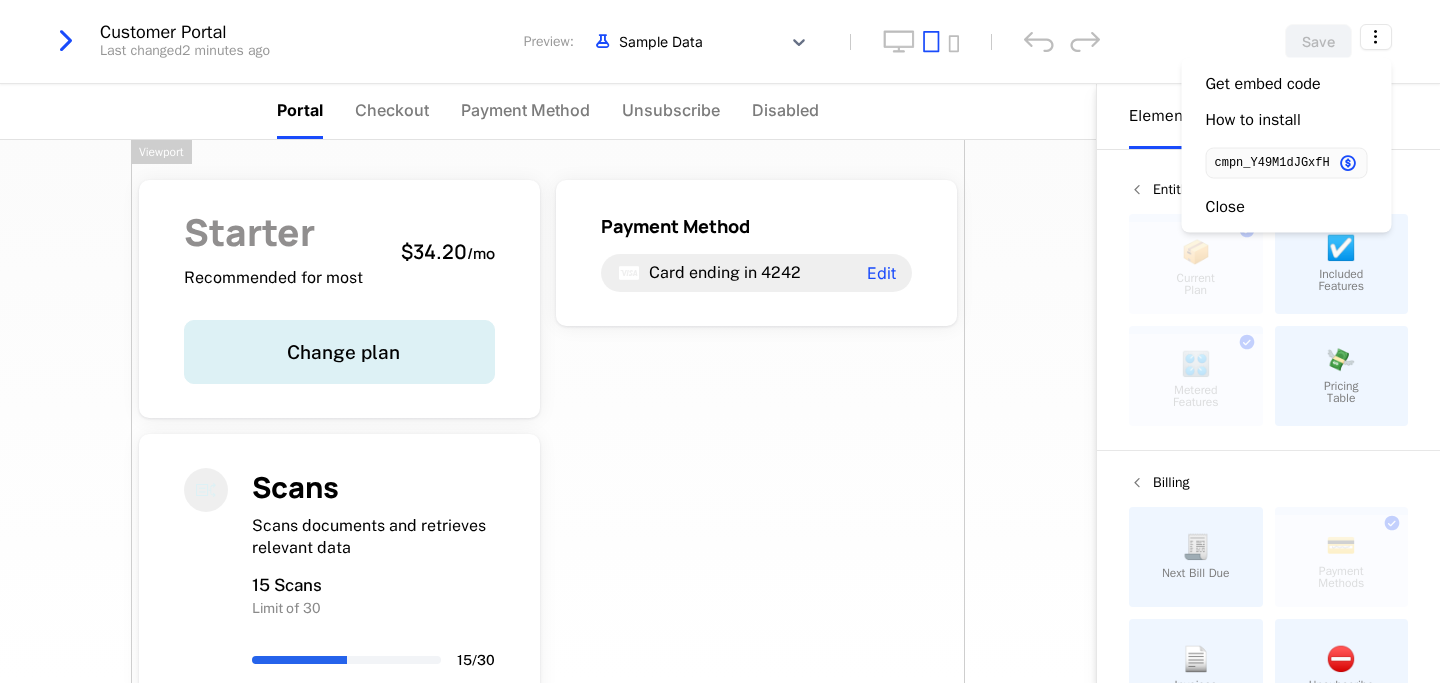 click on "Starter Recommended for most $[PRICE] / mo Change plan Payment Method Card ending in [CARD_LAST_4] Edit Scans Scans documents and retrieves relevant data 15 Scans Limit of 30 15 / 30 Powered by" at bounding box center (548, 450) 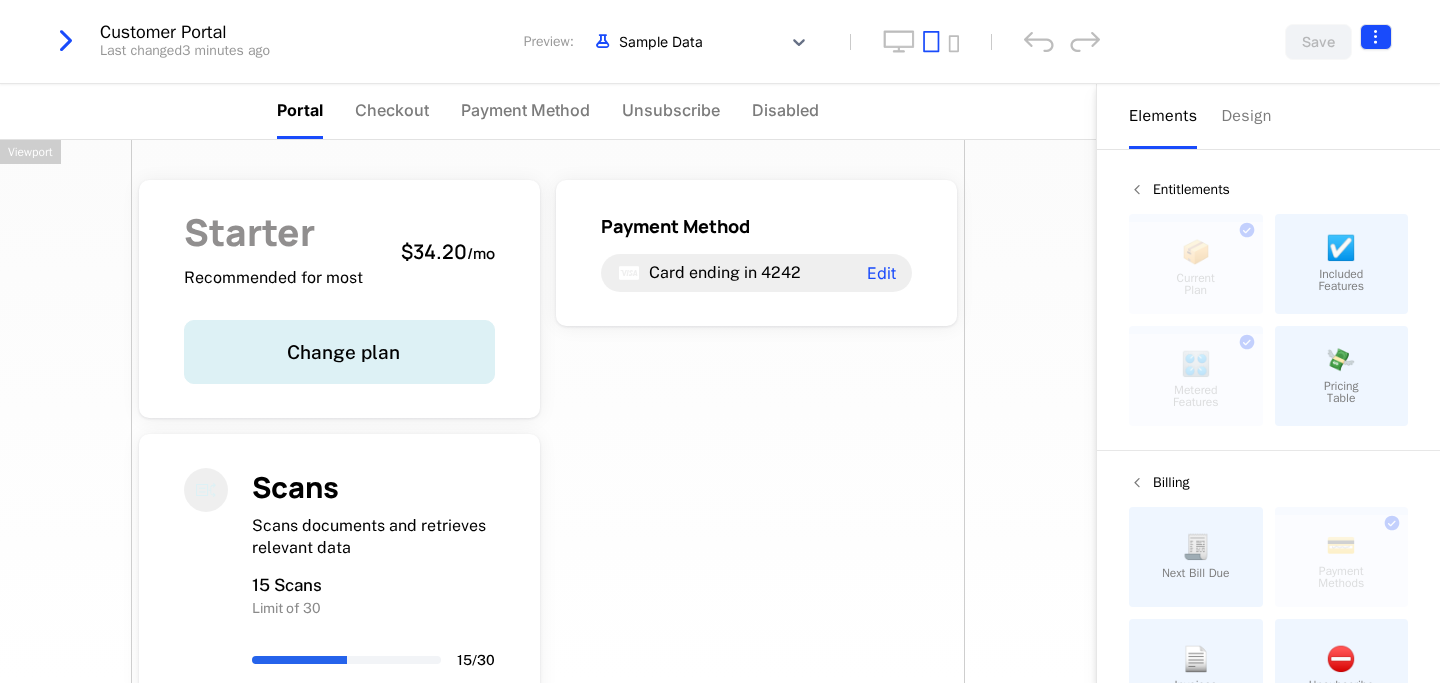 click on "Freelancer Development Dev Quickstart Features Features Flags Catalog Plans Add Ons Configuration Companies Companies Users Events Components 12 days left Customer Portal Last changed 3 minutes ago Preview: Sample Data Save Portal Checkout Payment Method Unsubscribe Disabled Starter Recommended for most $[PRICE] / mo Change plan Payment Method Card ending in [CARD_LAST_4] Edit Scans Scans documents and retrieves relevant data 15 Scans Limit of 30 15 / 30 Powered by Elements Design Entitlements 📦 Current Plan This component can only be used once ☑️ Included Features 🎛️ Metered Features This component can only be used once 💸 Pricing Table Billing 🧾 Next Bill Due 💳 Payment Methods This component can only be used once 📄 Invoices ⛔️ Unsubscribe Basics ✏️ Text 🖱️ Button Viewport Best Viewed on Desktop You're currently viewing this on a mobile device . For the best experience, we recommend using a desktop or larger screens Got it" at bounding box center [720, 341] 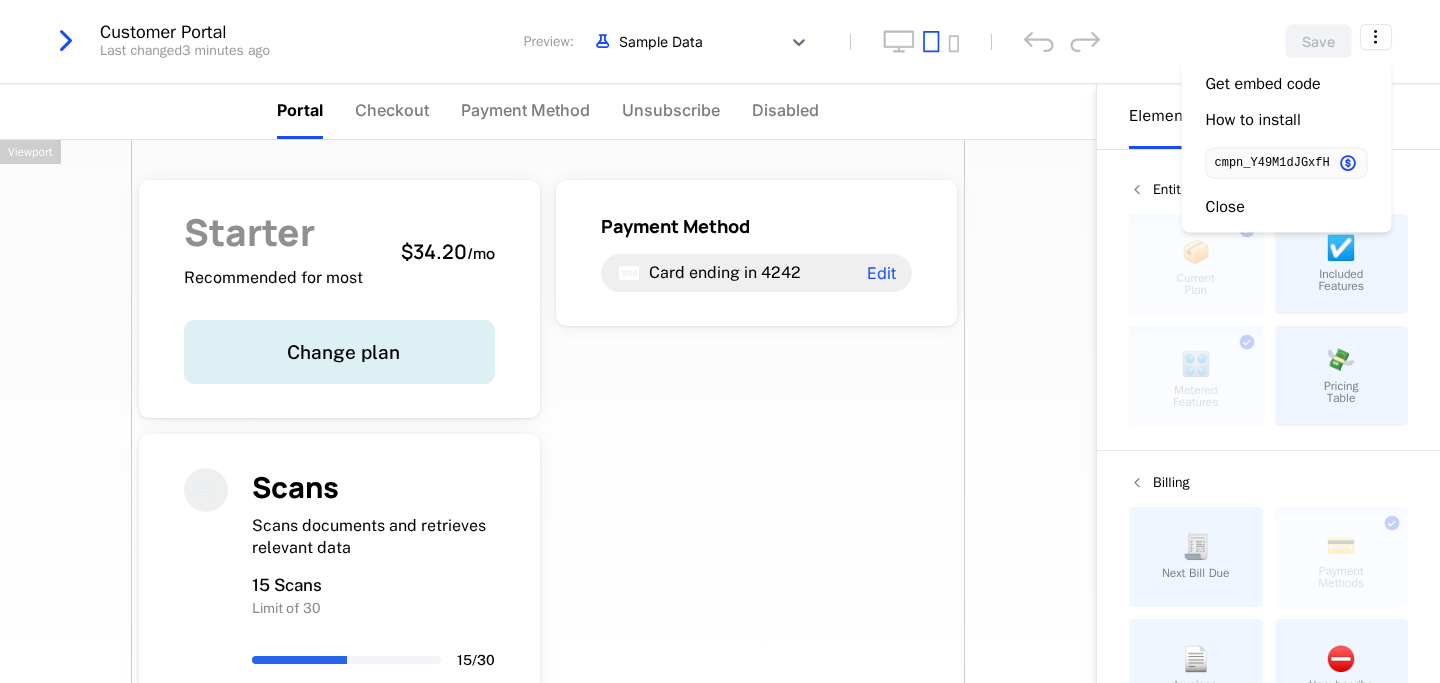 click on "Freelancer Development Dev Quickstart Features Features Flags Catalog Plans Add Ons Configuration Companies Companies Users Events Components 12 days left Customer Portal Last changed 3 minutes ago Preview: Sample Data Save Portal Checkout Payment Method Unsubscribe Disabled Starter Recommended for most $34.20 / mo Change plan Payment Method Card ending in 4242 Edit Scans Scans documents and retrieves relevant data 15 Scans Limit of 30 15 / 30 Powered by Elements Design Entitlements 📦 Current Plan This component can only be used once ☑️ Included Features 🎛️ Metered Features This component can only be used once 💸 Pricing Table Billing 🧾 Next Bill Due 💳 Payment Methods This component can only be used once 📄 Invoices ⛔️ Unsubscribe Basics ✏️ Text 🖱️ Button Viewport Best Viewed on Desktop You're currently viewing this on a mobile device . For the best experience, we recommend using a desktop or larger screens Got it Get embed code How to install" at bounding box center (720, 341) 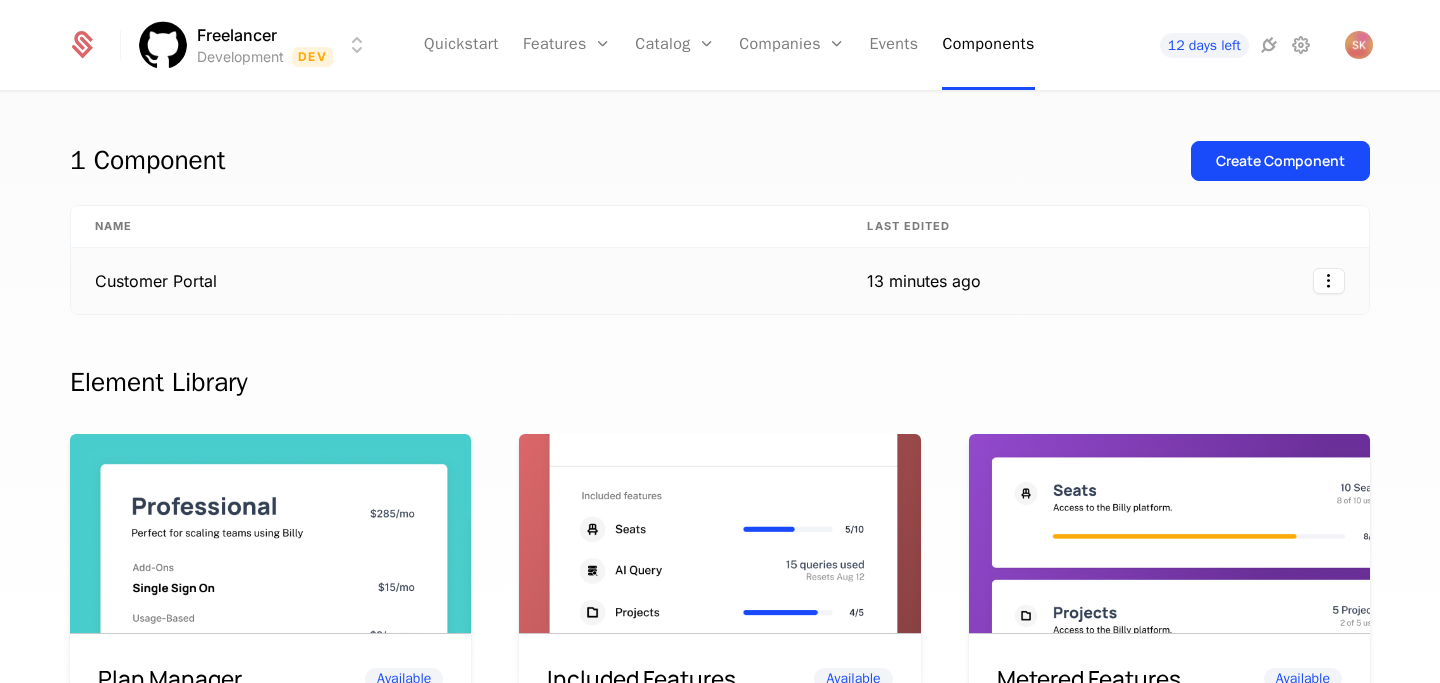 click at bounding box center [1187, 281] 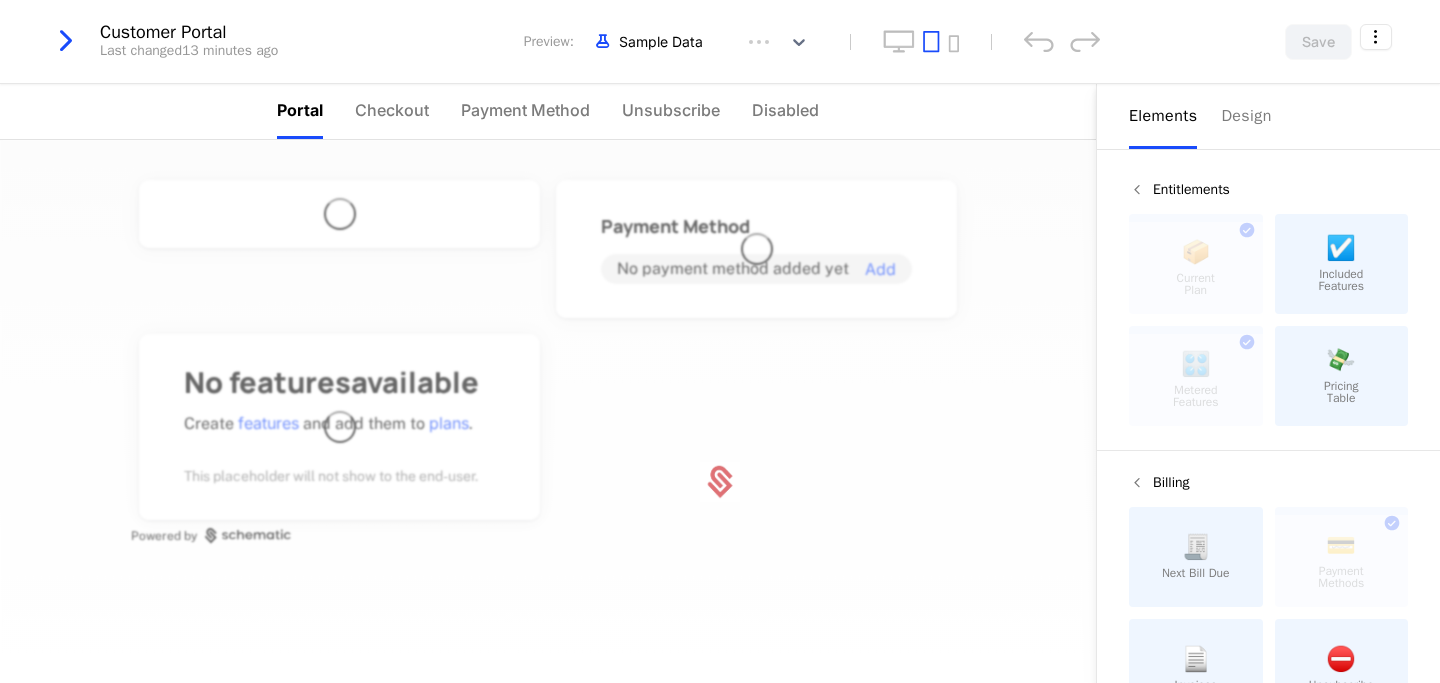 click on "Included Features" at bounding box center [1341, 280] 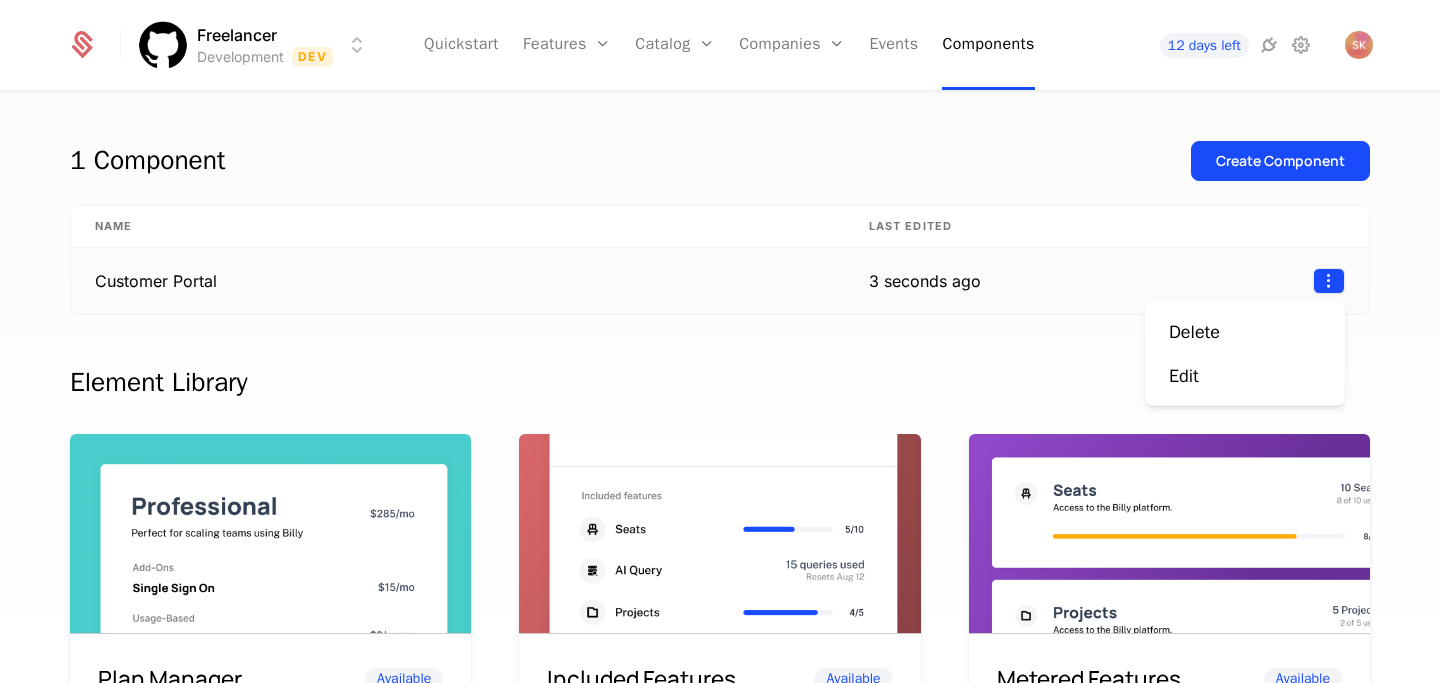 click on "Freelancer Development Dev Quickstart Features Features Flags Catalog Plans Add Ons Configuration Companies Companies Users Events Components 12 days left 1 Component Create Component Name Last edited Customer Portal 3 seconds ago Element Library Plan Manager Available See current plan, add ons, and usage-based charges. Included Features Available See all features the user has access to with associated limits and usage Metered Features Available Detailed view of feature usage and limits with upgrade buttons. Plans Table Available Provide an intuitive upgrade path by surfacing current and live plans. Upcoming Bill Available See estimated upcoming bill based on current entitlements and usage. Invoices Available See a list of recent invoices sent to the user. Click to view detail. Payment Method Available See and easily edit current payment method on file. Usage Graphs Coming soon Show usage over time to surface usage trends. Public Pricing Page Coming soon
Best Viewed on Desktop mobile device ." at bounding box center (720, 341) 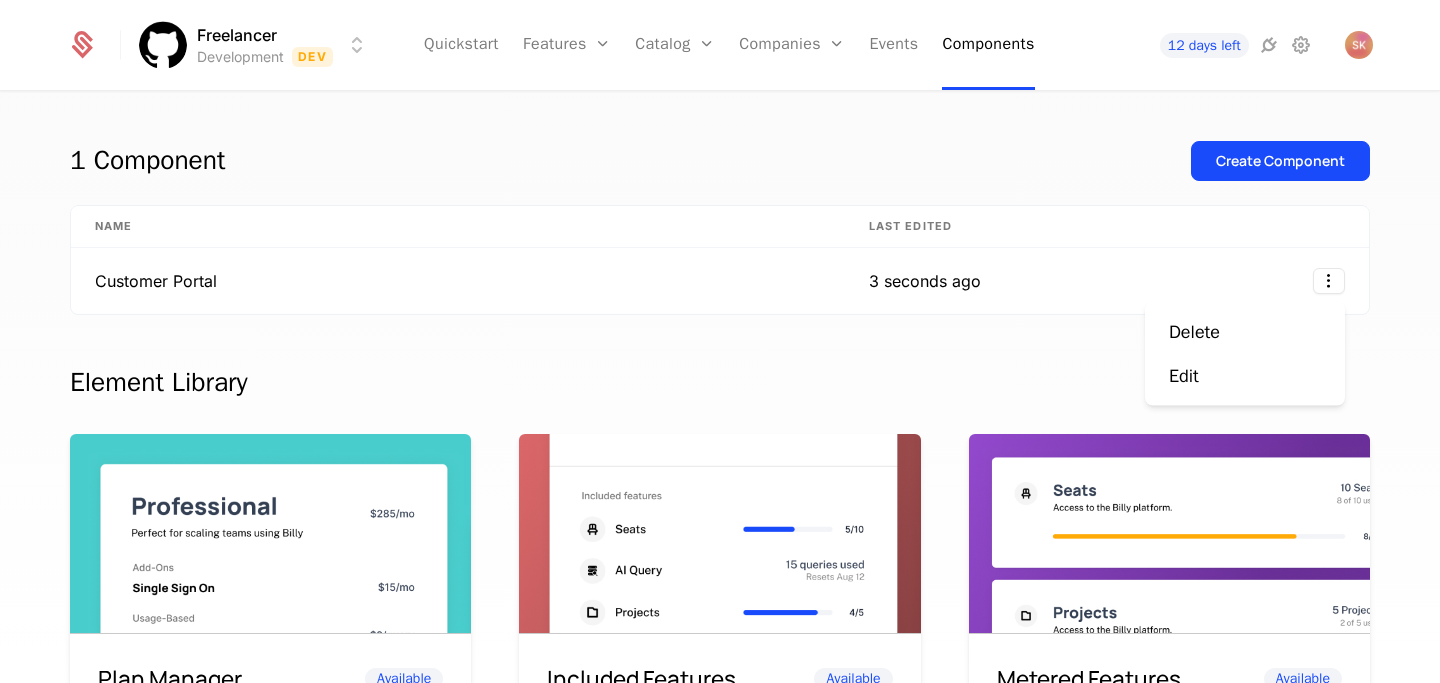 click on "Freelancer Development Dev Quickstart Features Features Flags Catalog Plans Add Ons Configuration Companies Companies Users Events Components 12 days left 1 Component Create Component Name Last edited Customer Portal 3 seconds ago Element Library Plan Manager Available See current plan, add ons, and usage-based charges. Included Features Available See all features the user has access to with associated limits and usage Metered Features Available Detailed view of feature usage and limits with upgrade buttons. Plans Table Available Provide an intuitive upgrade path by surfacing current and live plans. Upcoming Bill Available See estimated upcoming bill based on current entitlements and usage. Invoices Available See a list of recent invoices sent to the user. Click to view detail. Payment Method Available See and easily edit current payment method on file. Usage Graphs Coming soon Show usage over time to surface usage trends. Public Pricing Page Coming soon
Best Viewed on Desktop mobile device ." at bounding box center [720, 341] 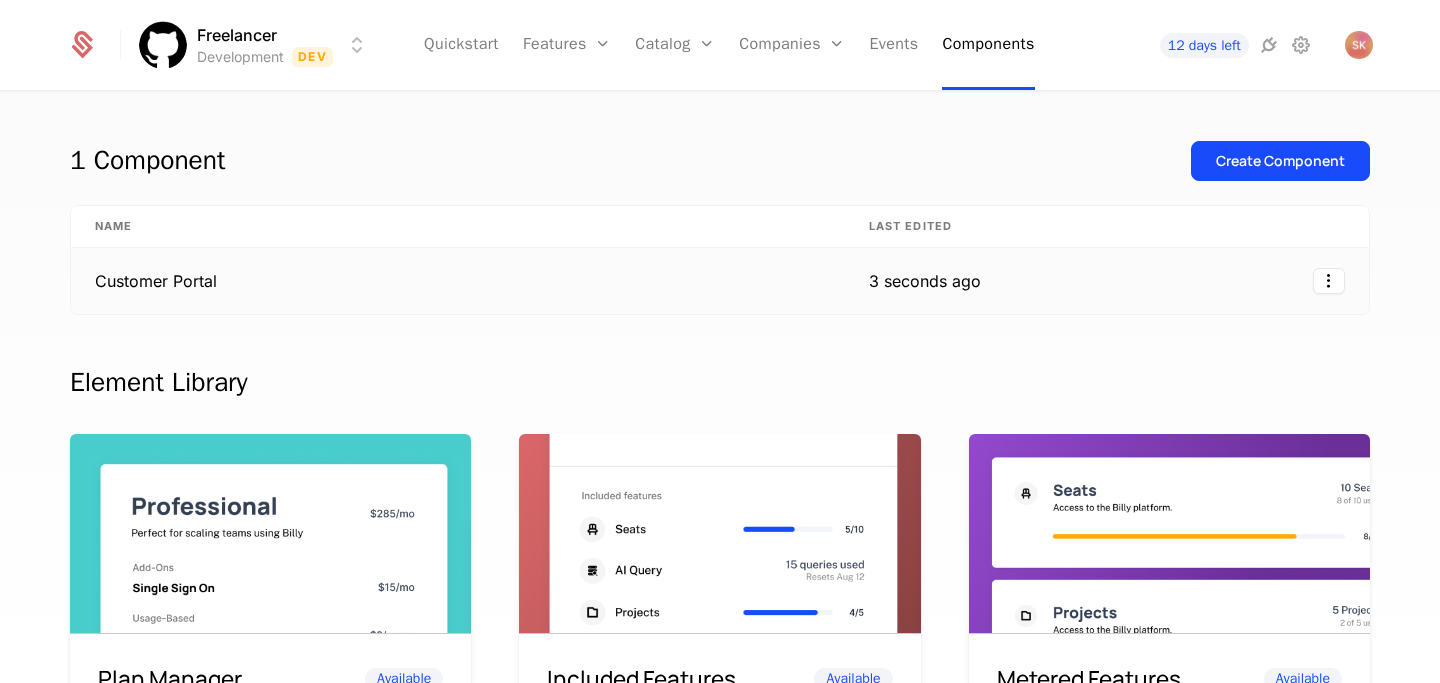 click on "Customer Portal" at bounding box center (458, 281) 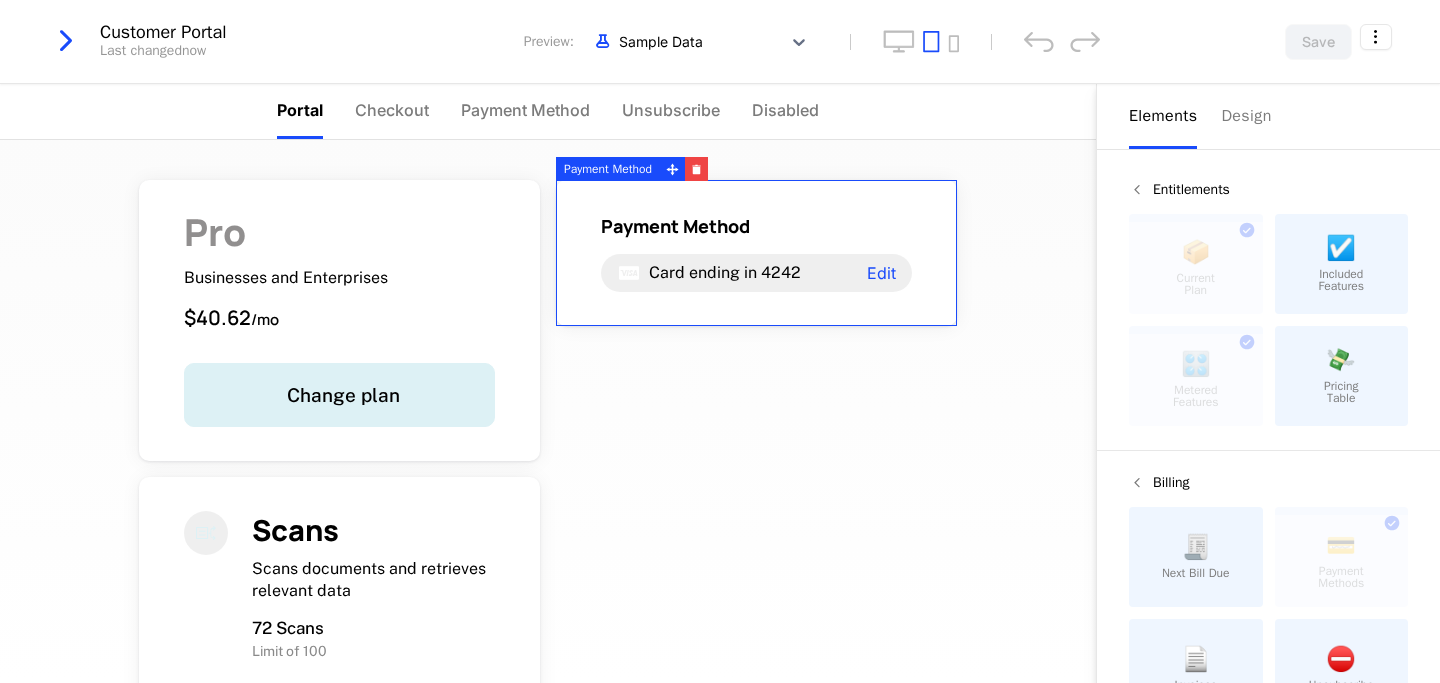 click at bounding box center (1376, 42) 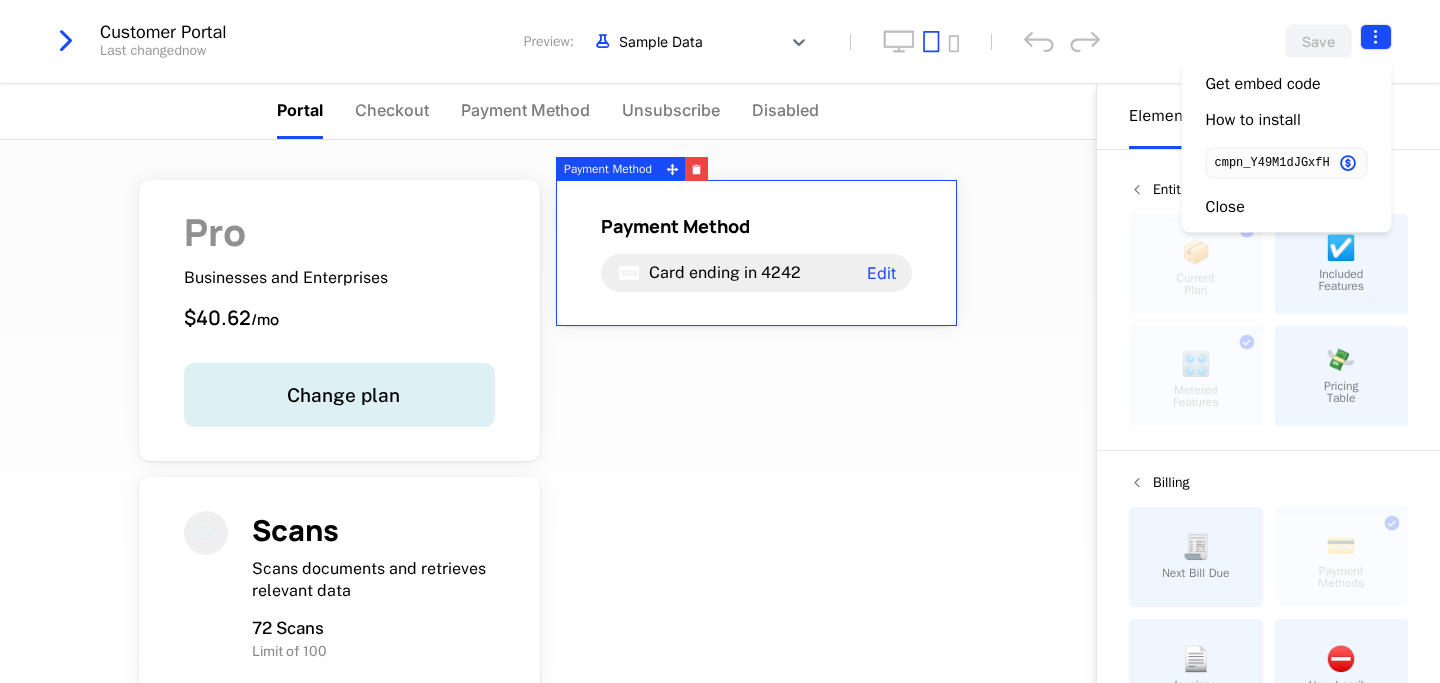click on "Freelancer Development Dev Quickstart Features Features Flags Catalog Plans Add Ons Configuration Companies Companies Users Events Components 12 days left Customer Portal Last changed now Preview: Sample Data Save Portal Checkout Payment Method Unsubscribe Disabled Pro Businesses and Enterprises $[PRICE] / mo Change plan Payment Method Card ending in [CARD_LAST_4] Edit Scans Scans documents and retrieves relevant data 72 Scans Limit of 100 72 / 100 Powered by Elements Design Entitlements 📦 Current Plan This component can only be used once ☑️ Included Features 🎛️ Metered Features This component can only be used once 💸 Pricing Table Billing 🧾 Next Bill Due 💳 Payment Methods This component can only be used once 📄 Invoices ⛔️ Unsubscribe Basics ✏️ Text 🖱️ Button Payment Method Best Viewed on Desktop You're currently viewing this on a mobile device . For the best experience, we recommend using a desktop or larger screens Got it Get embed code How to install" at bounding box center [720, 341] 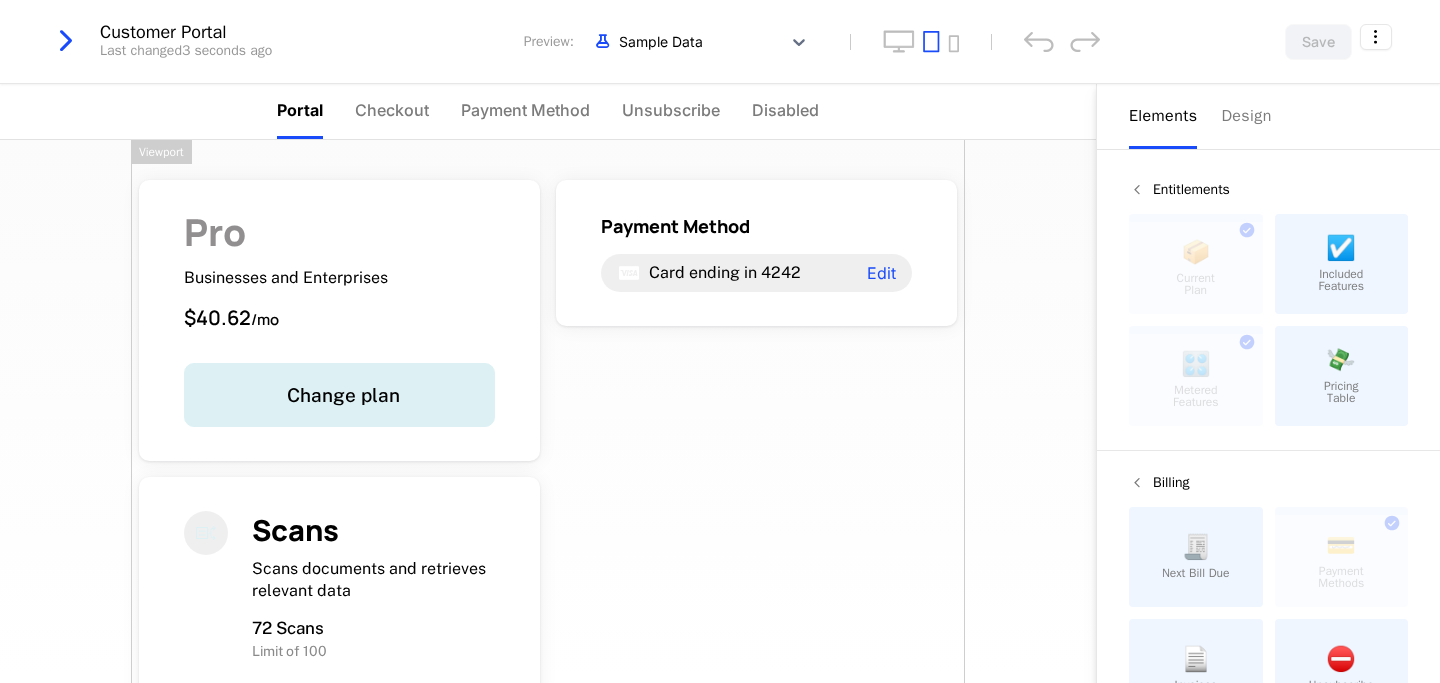 click on "Pro Businesses and Enterprises $[PRICE] / mo Change plan Payment Method Card ending in [CARD_LAST_4] Edit Scans Scans documents and retrieves relevant data 72 Scans Limit of 100 72 / 100 Powered by" at bounding box center (548, 471) 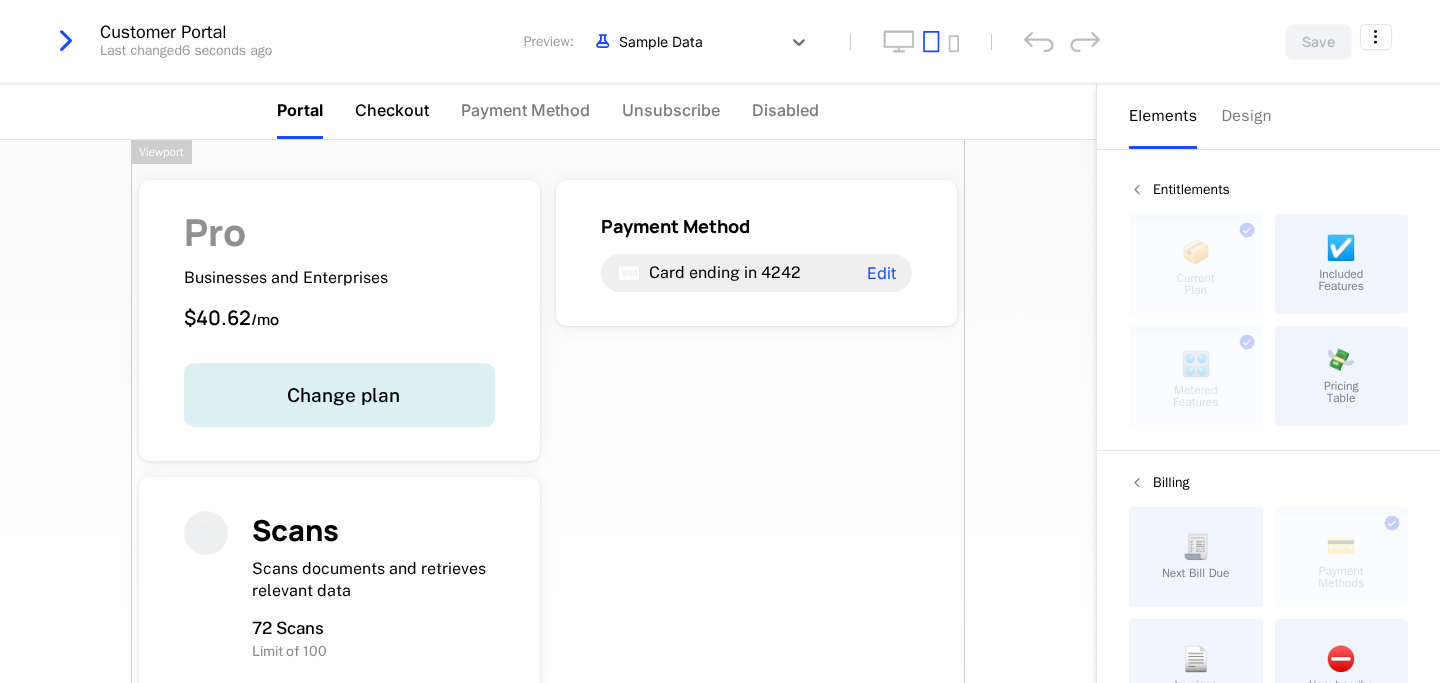 click on "Checkout" at bounding box center (392, 110) 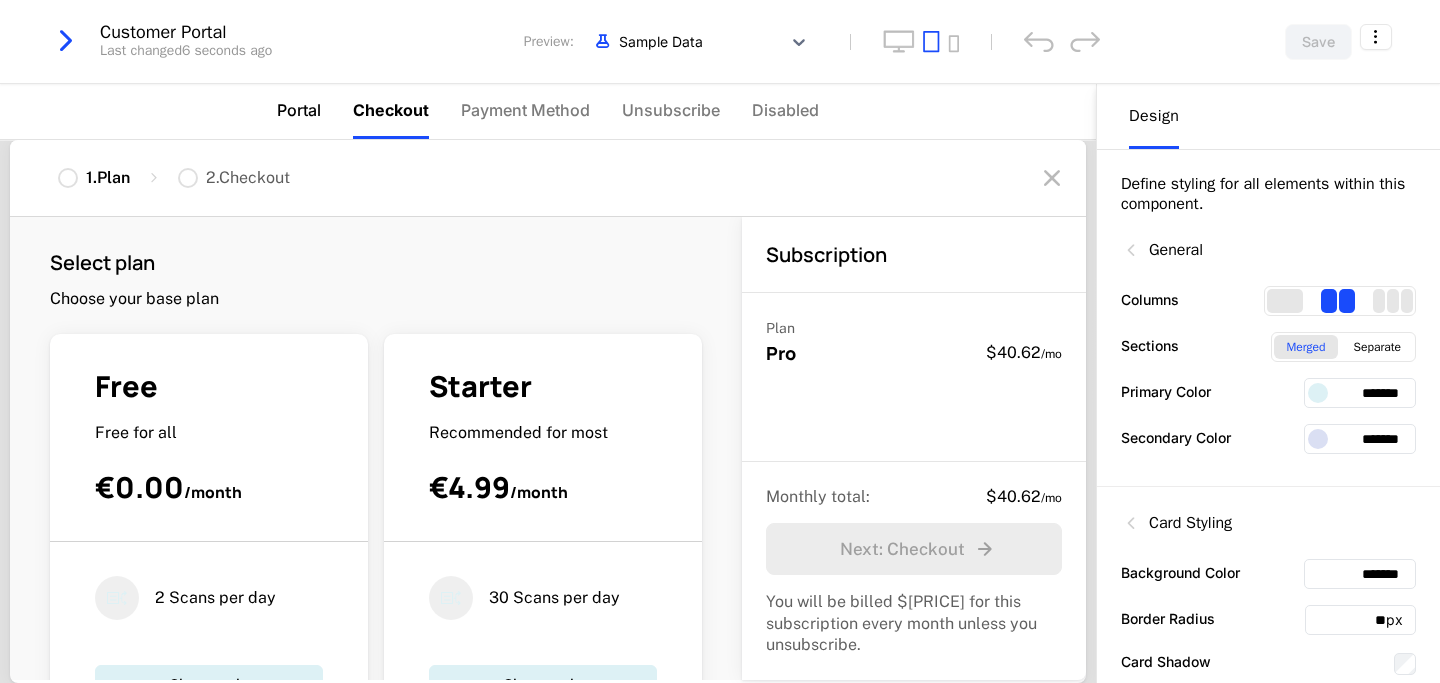 click on "Portal" at bounding box center (299, 110) 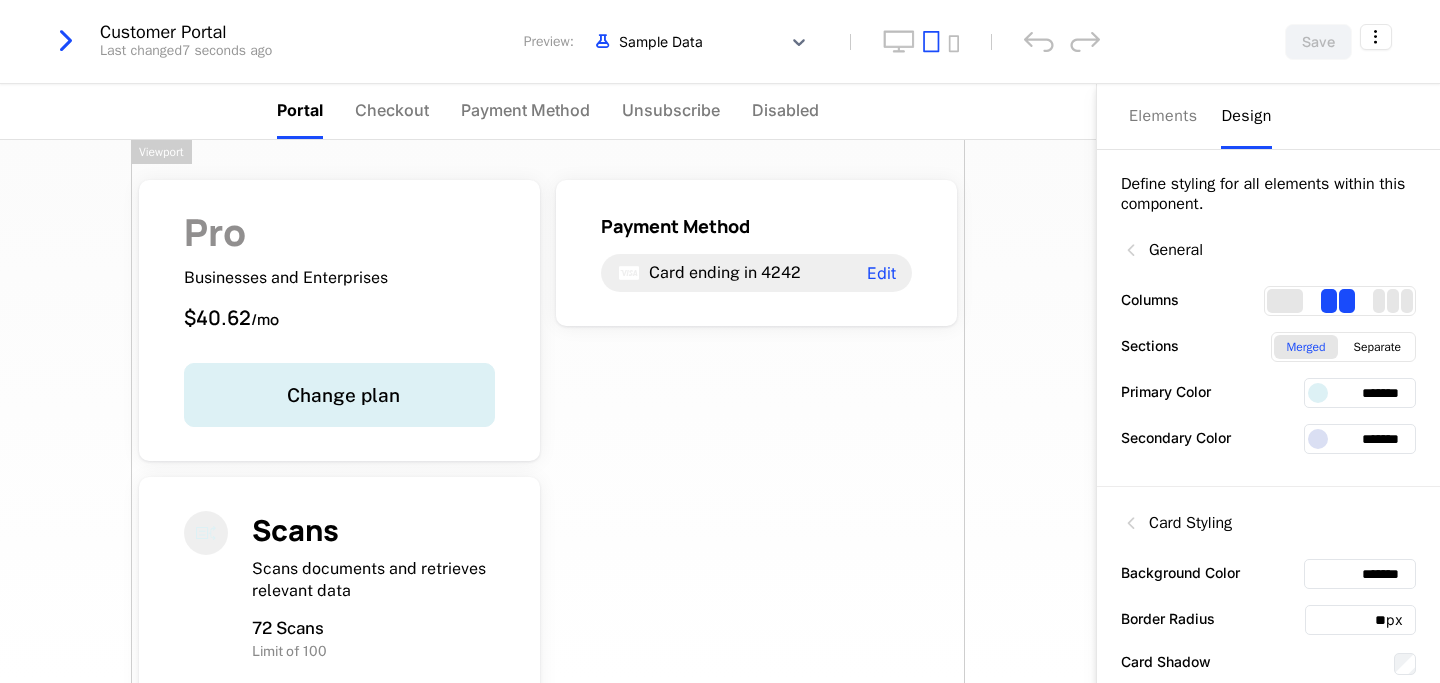 click on "Viewport" at bounding box center [161, 152] 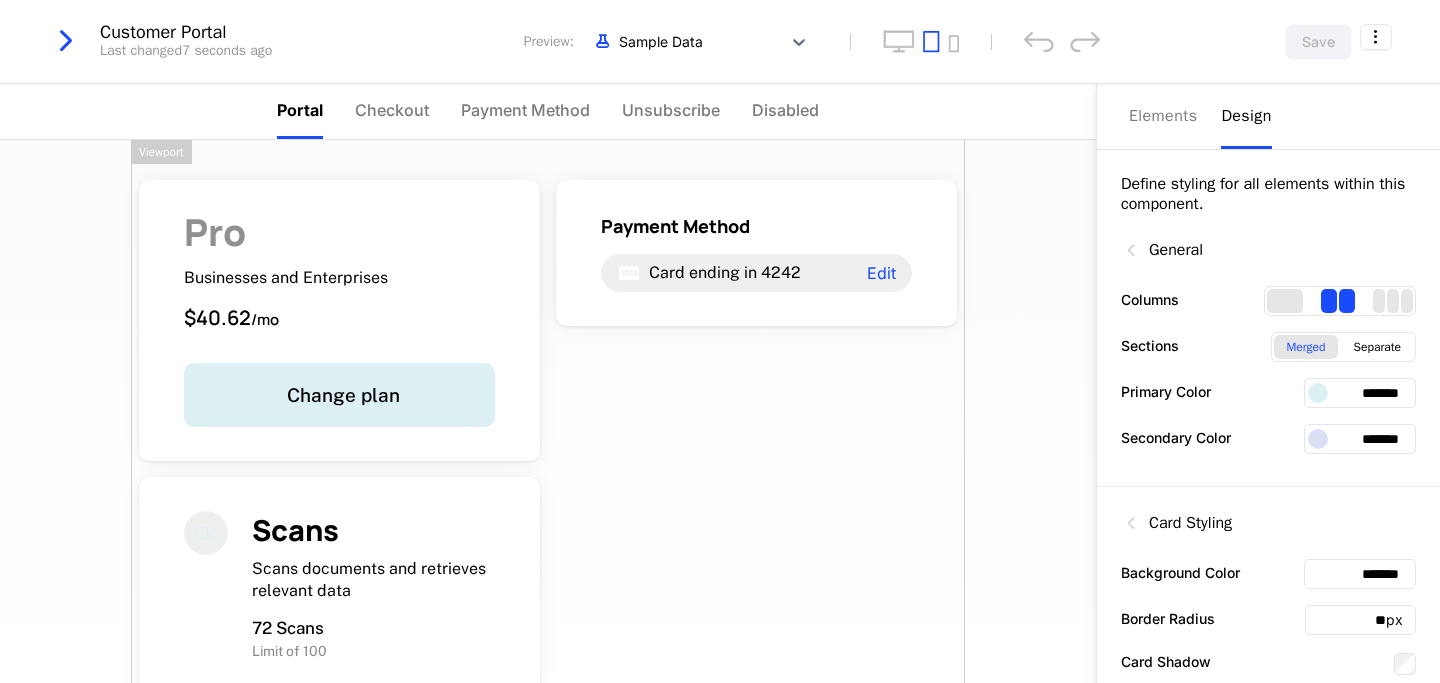 click on "Last changed  [TIME]" at bounding box center (186, 51) 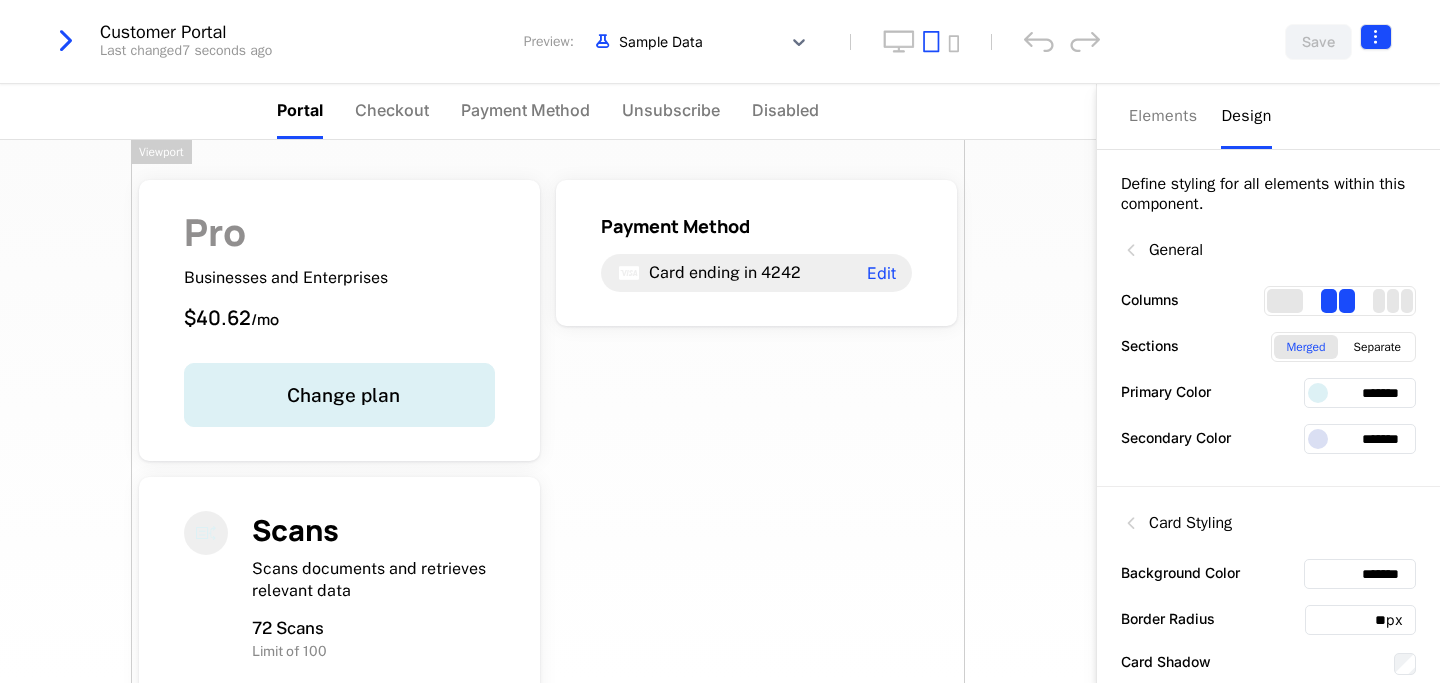 click on "Freelancer Development Dev Quickstart Features Features Flags Catalog Plans Add Ons Configuration Companies Companies Users Events Components 12 days left Customer Portal Last changed 7 seconds ago Preview: Sample Data Save Portal Checkout Payment Method Unsubscribe Disabled Pro Businesses and Enterprises $[PRICE] / mo Change plan Payment Method Card ending in [CARD_LAST_4] Edit Scans Scans documents and retrieves relevant data 72 Scans Limit of 100 72 / 100 Powered by Elements Design Define styling for all elements within this component. General Columns Sections Merged Separate Primary Color ******* Secondary Color ******* Card Styling Background Color ******* Border Radius ** px Card Shadow Card Padding ** px Typography Heading 1 Font ******* Font Size ** px Font Color ******* Font Weight 800 Badge Visibility Hidden Visible Alignment Left Center Right Viewport Best Viewed on Desktop You're currently viewing this on a mobile device . For the best experience, Got it" at bounding box center [720, 341] 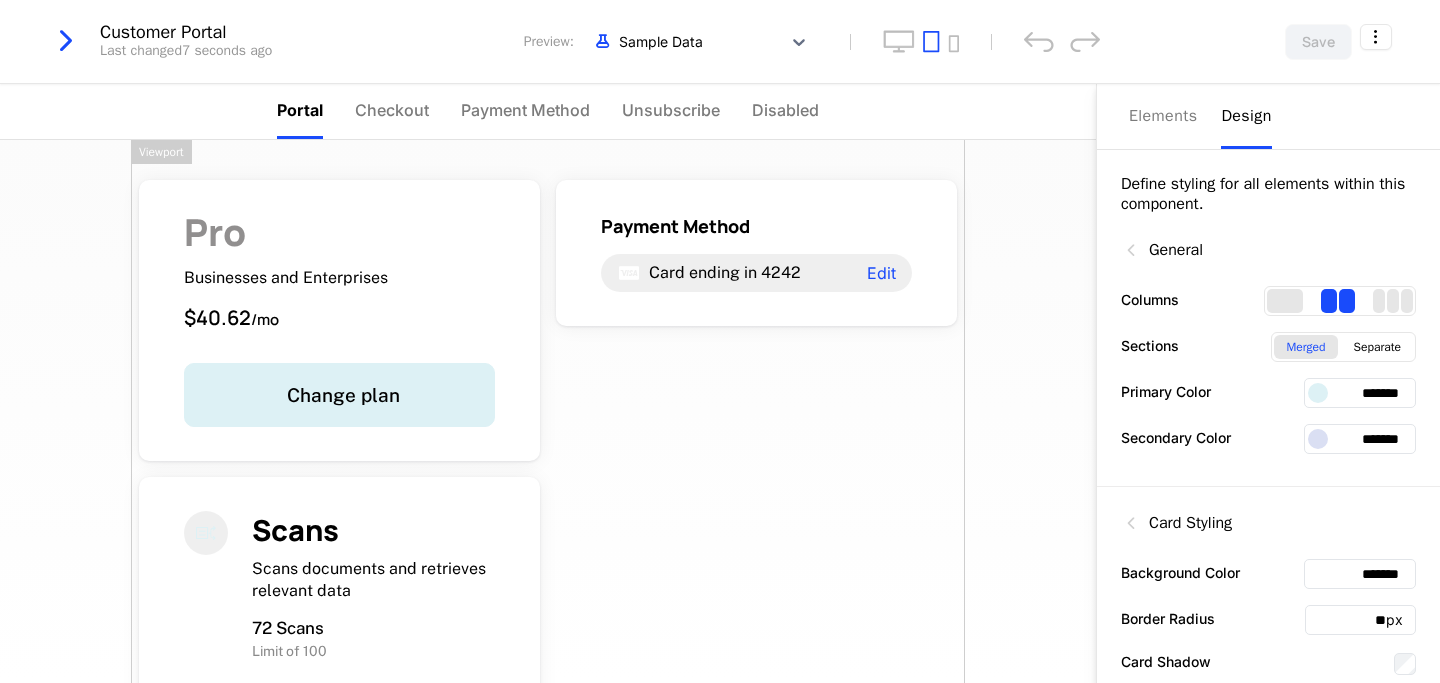 click on "Freelancer Development Dev Quickstart Features Features Flags Catalog Plans Add Ons Configuration Companies Companies Users Events Components 12 days left Customer Portal Last changed 7 seconds ago Preview: Sample Data Save Portal Checkout Payment Method Unsubscribe Disabled Pro Businesses and Enterprises $[PRICE] / mo Change plan Payment Method Card ending in [CARD_LAST_4] Edit Scans Scans documents and retrieves relevant data 72 Scans Limit of 100 72 / 100 Powered by Elements Design Define styling for all elements within this component. General Columns Sections Merged Separate Primary Color ******* Secondary Color ******* Card Styling Background Color ******* Border Radius ** px Card Shadow Card Padding ** px Typography Heading 1 Font ******* Font Size ** px Font Color ******* Font Weight 800 Badge Visibility Hidden Visible Alignment Left Center Right Viewport Best Viewed on Desktop You're currently viewing this on a mobile device . For the best experience, Got it" at bounding box center (720, 341) 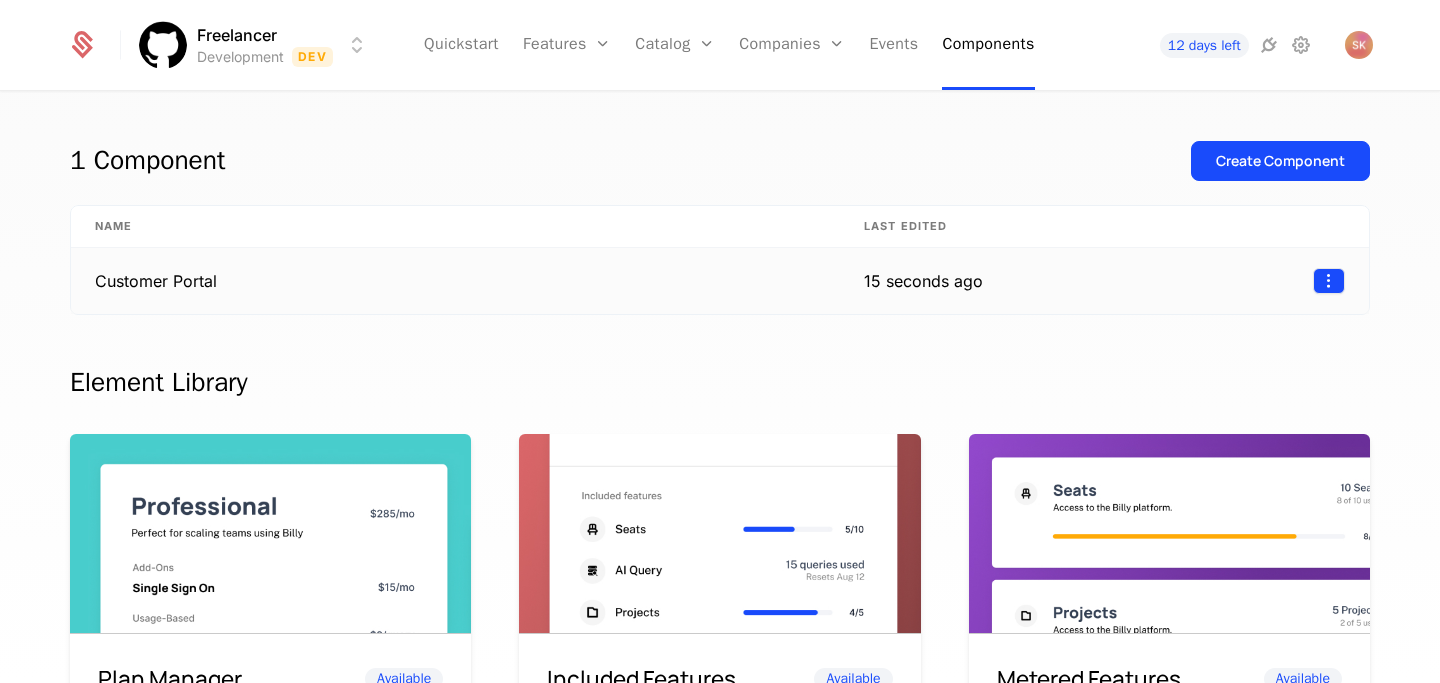 click on "Freelancer Development Dev Quickstart Features Features Flags Catalog Plans Add Ons Configuration Companies Companies Users Events Components 12 days left Customer Portal 15 seconds ago Element Library Plan Manager Available See current plan, add ons, and usage-based charges. Included Features Available See all features the user has access to with associated limits and usage Metered Features Available Detailed view of feature usage and limits with upgrade buttons. Plans Table Available Provide an intuitive upgrade path by surfacing current and live plans. Upcoming Bill Available See estimated upcoming bill based on current entitlements and usage. Invoices Available See a list of recent invoices sent to the user. Click to view detail. Payment Method Available See and easily edit current payment method on file. Usage Graphs Coming soon Show usage over time to surface usage trends. Public Pricing Page Coming soon Best Viewed on Desktop mobile device ." at bounding box center (720, 341) 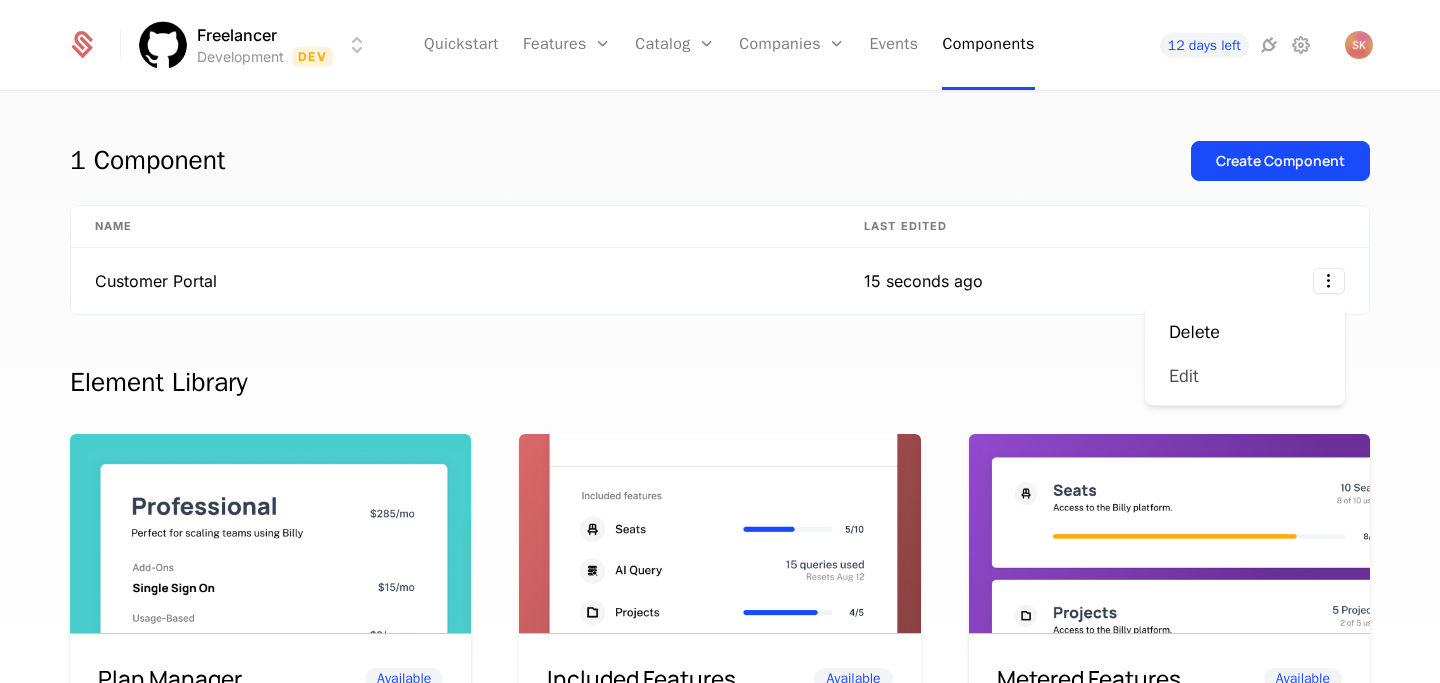 click on "Edit" at bounding box center [1192, 376] 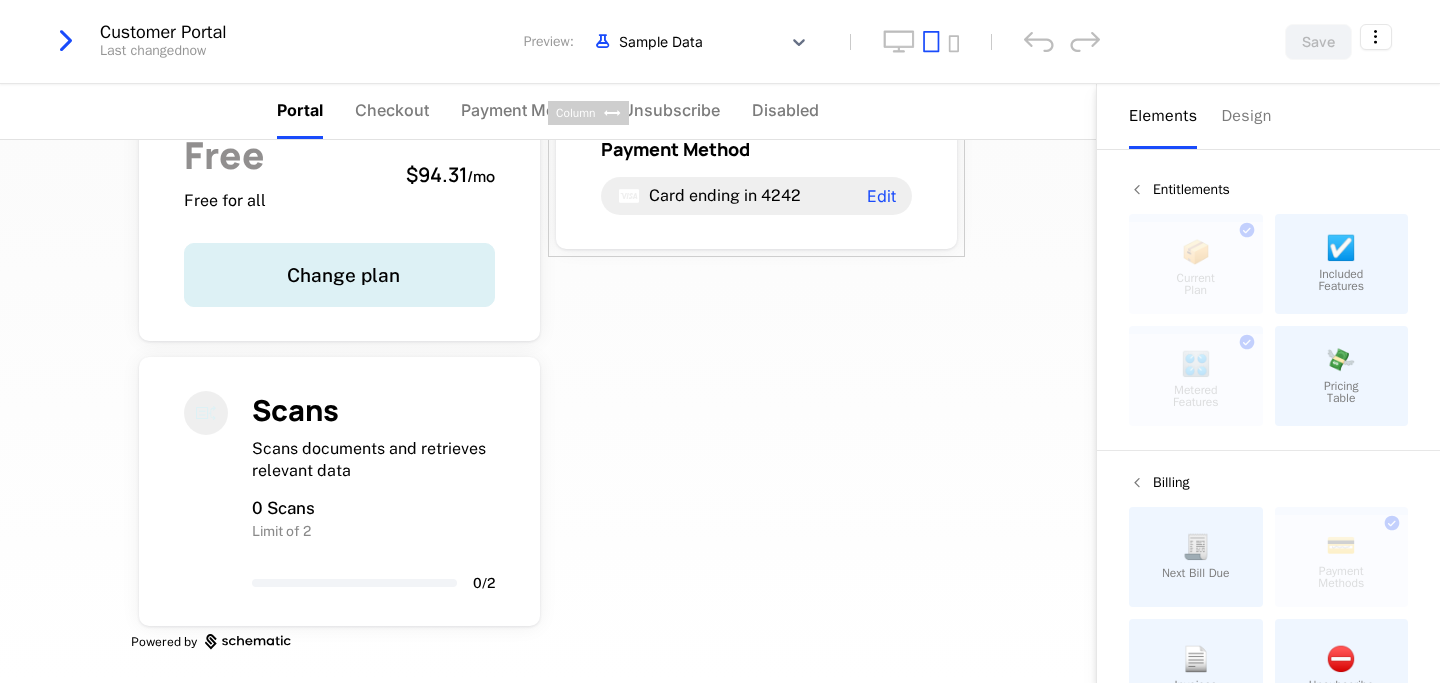 scroll, scrollTop: 0, scrollLeft: 0, axis: both 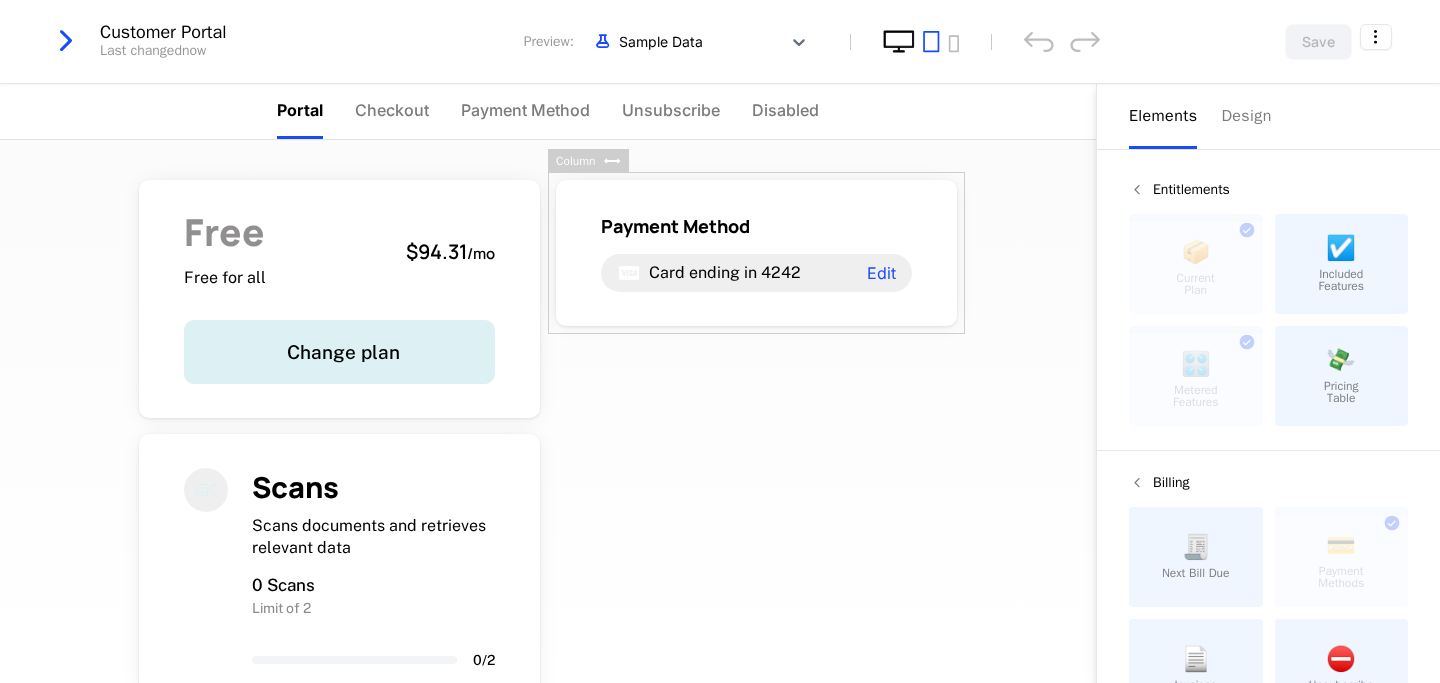 click 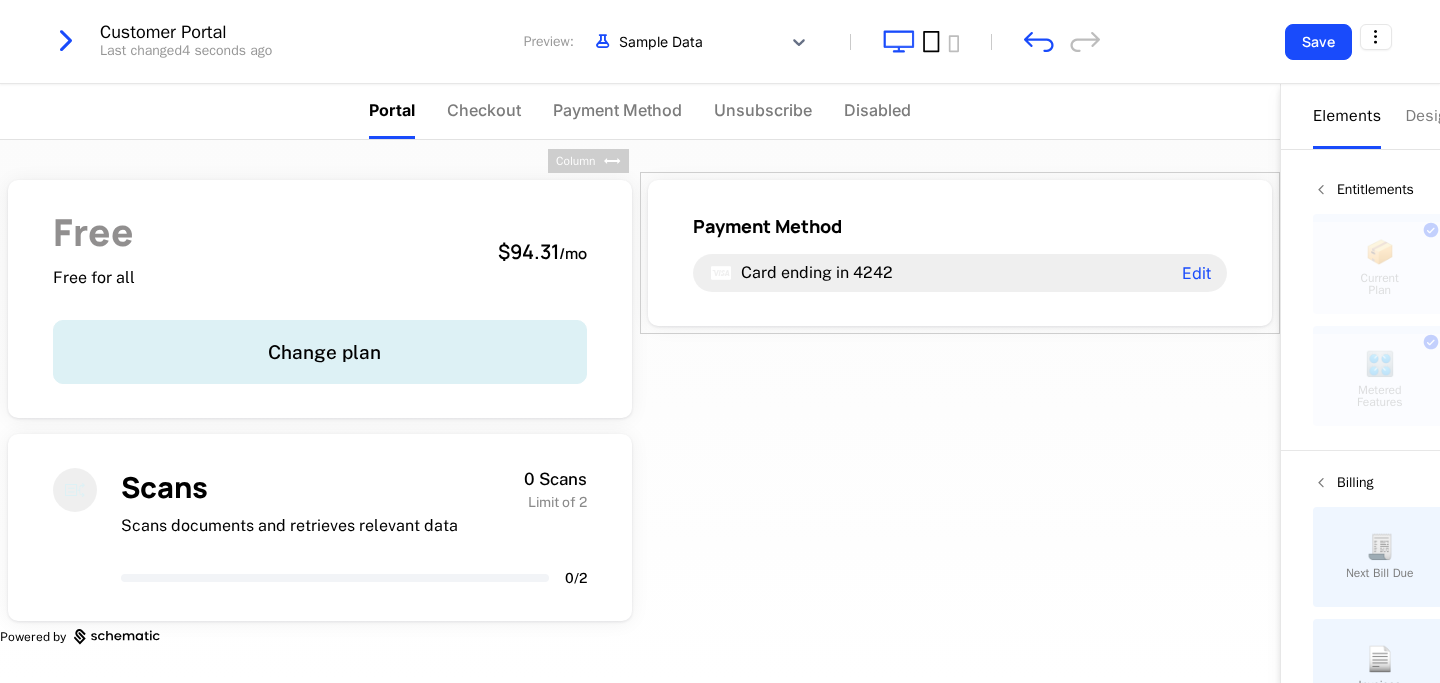 click 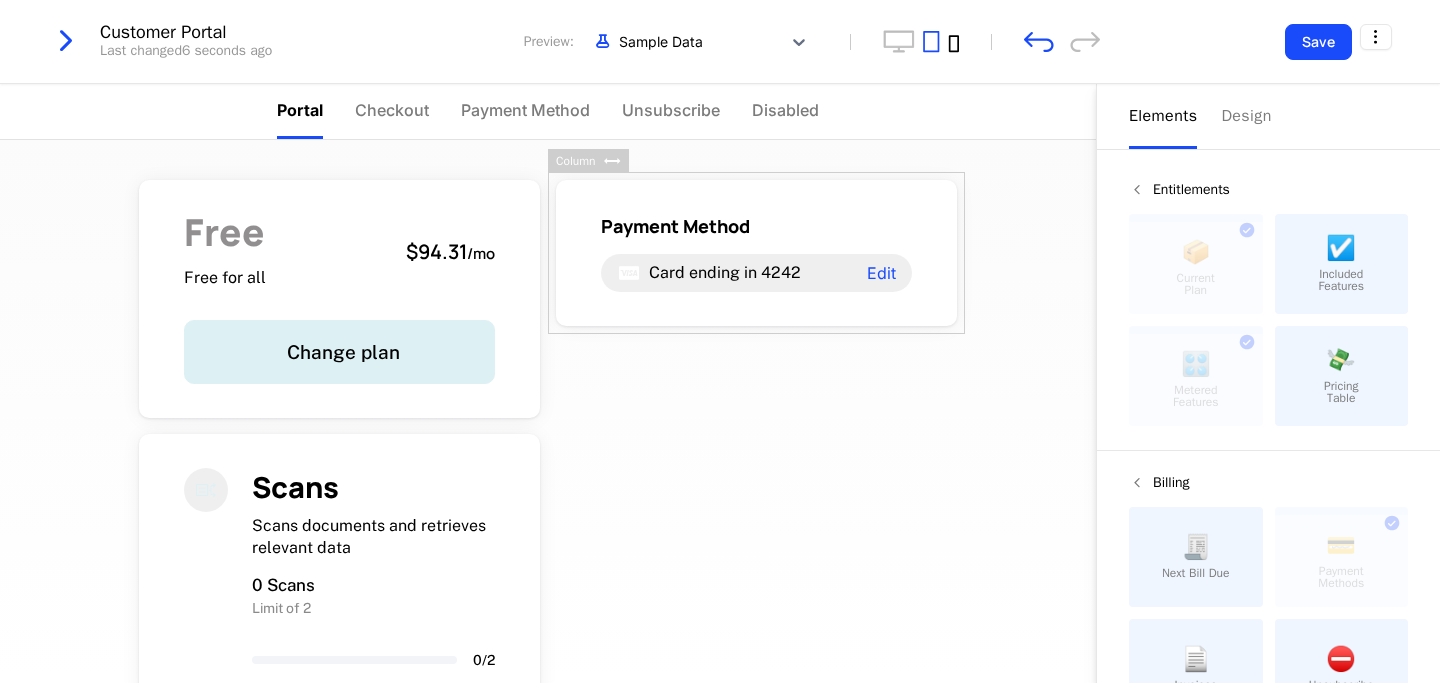click 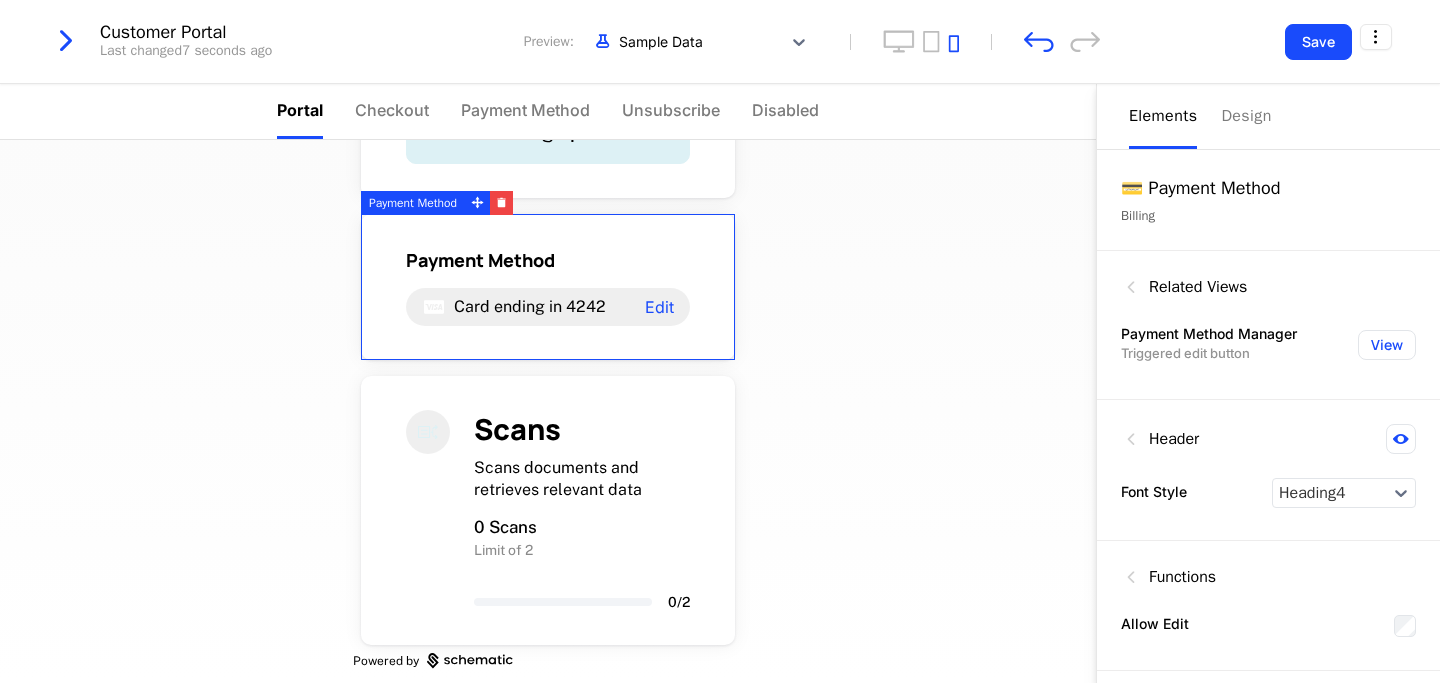 scroll, scrollTop: 0, scrollLeft: 0, axis: both 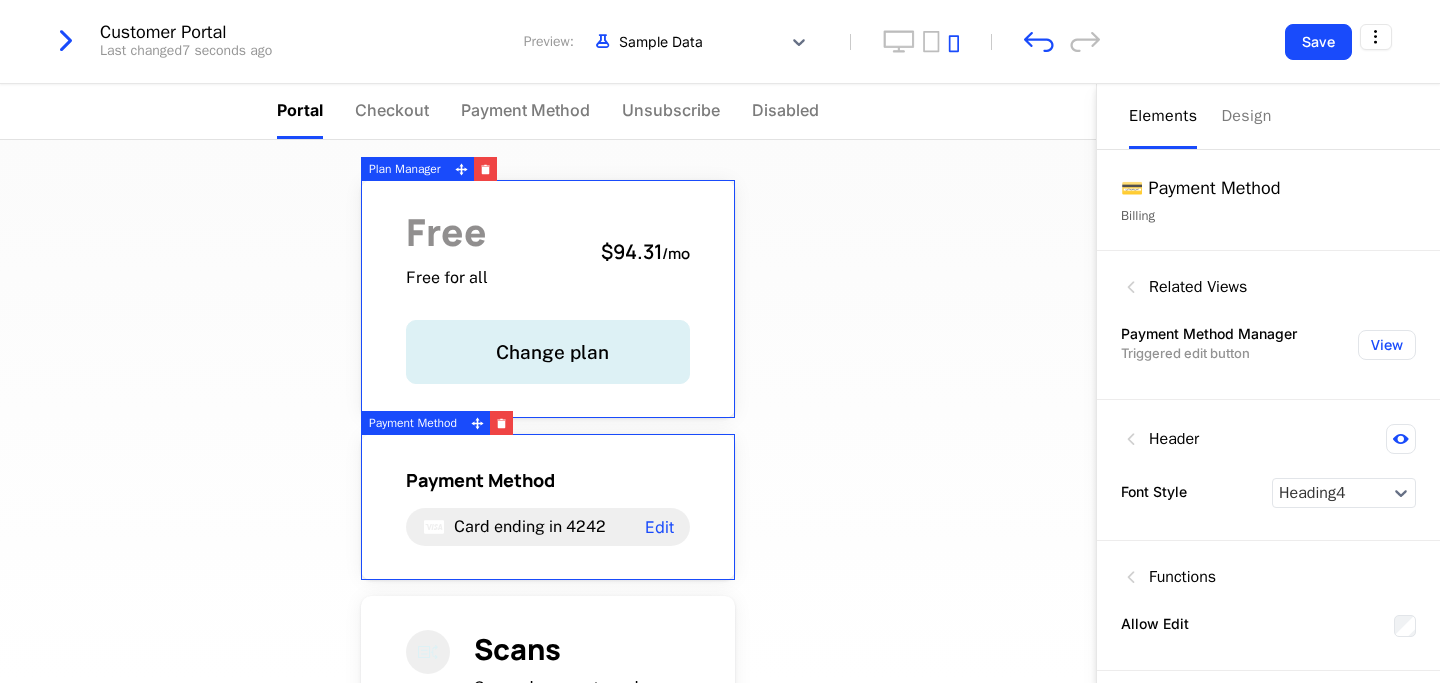 click on "Free Free for all $[PRICE] / mo Change plan Payment Method Card ending in [CARD_LAST_4] Edit Scans Scans documents and retrieves relevant data 0 Scans Limit of 2 0 / 2 Powered by" at bounding box center [548, 411] 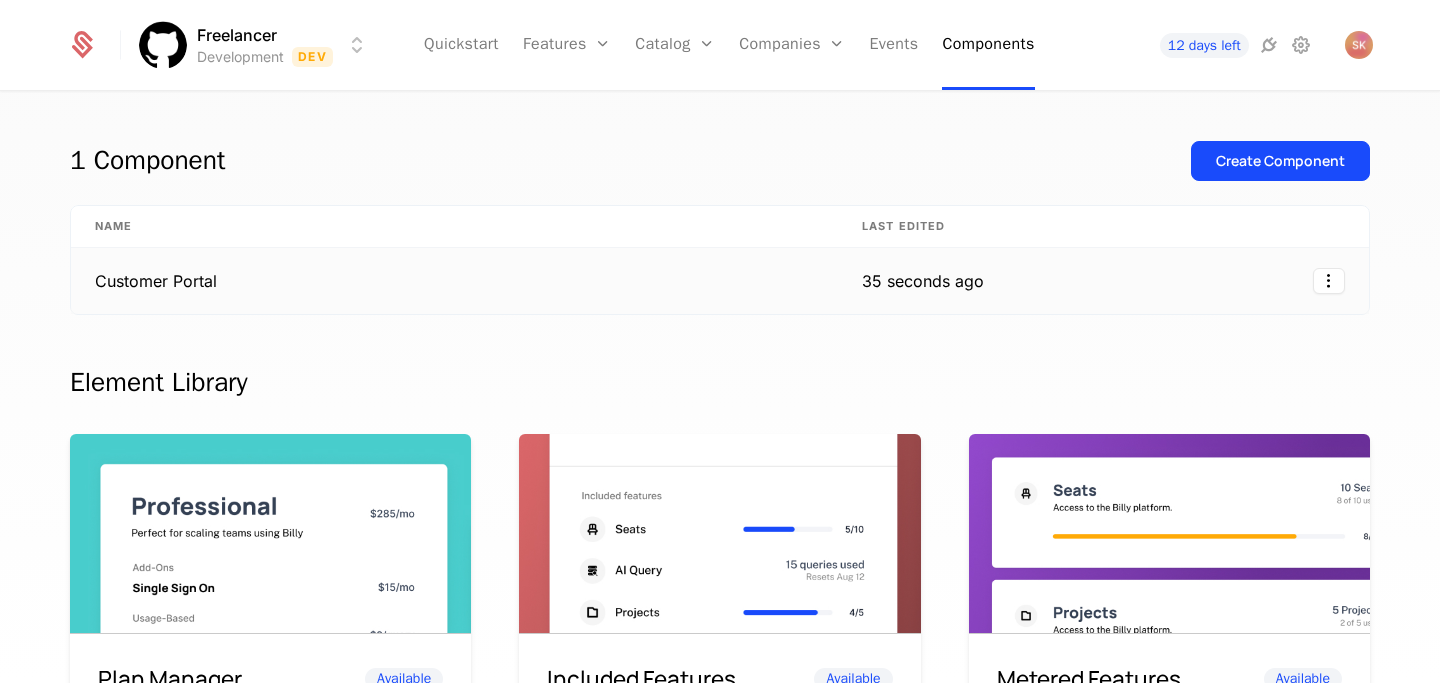 click on "Customer Portal" at bounding box center (454, 281) 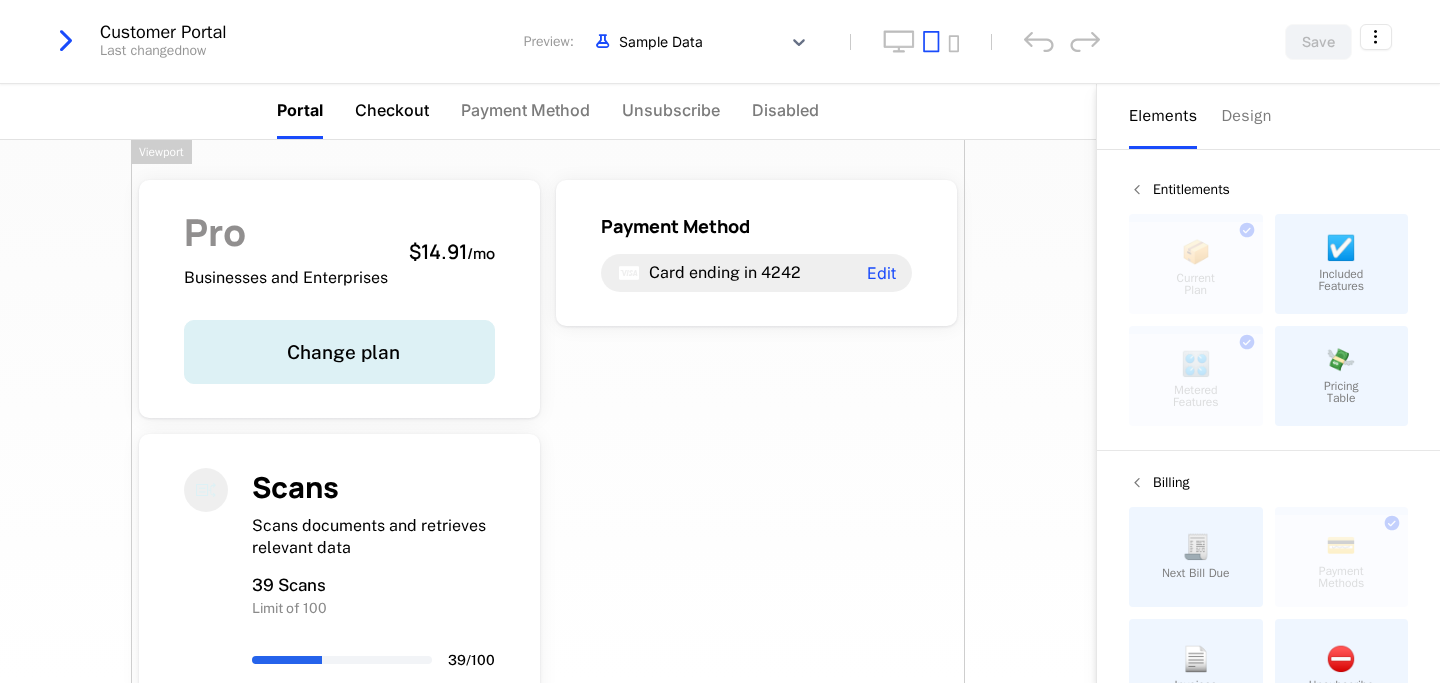 click on "Checkout" at bounding box center [392, 110] 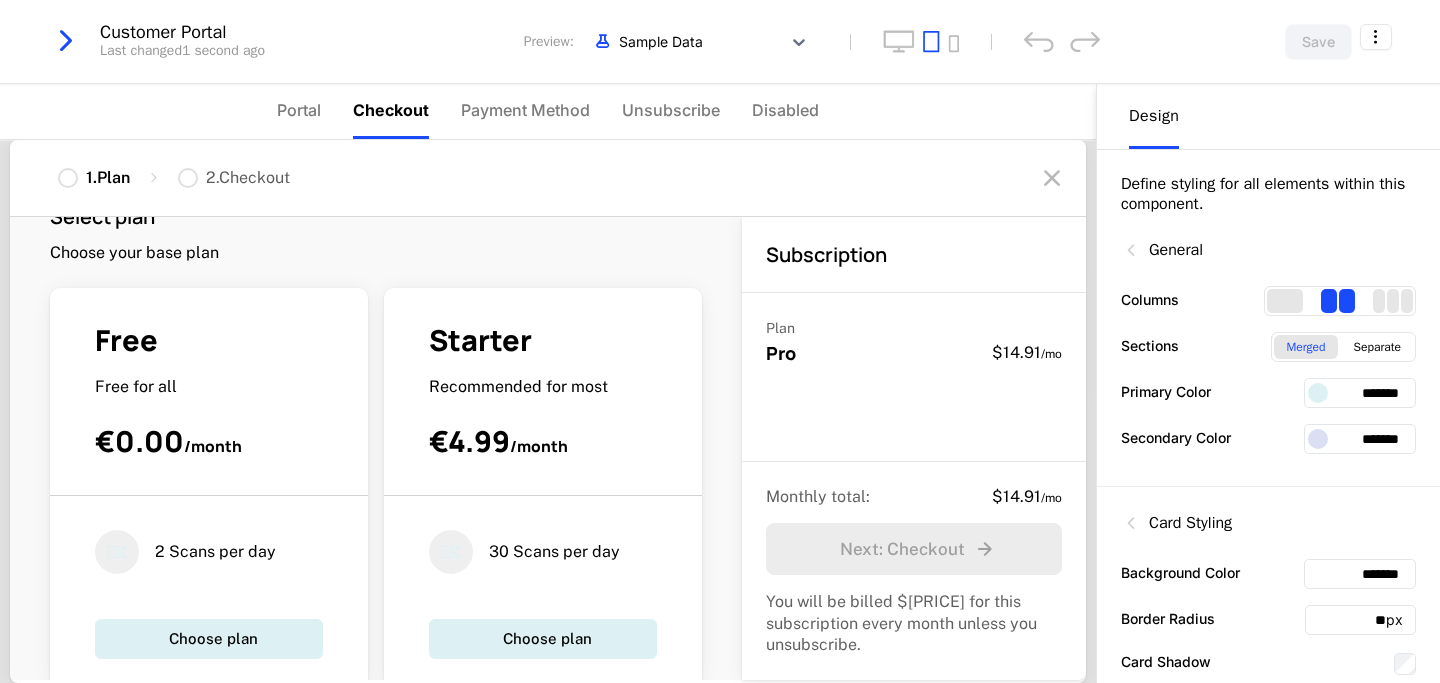 scroll, scrollTop: 0, scrollLeft: 0, axis: both 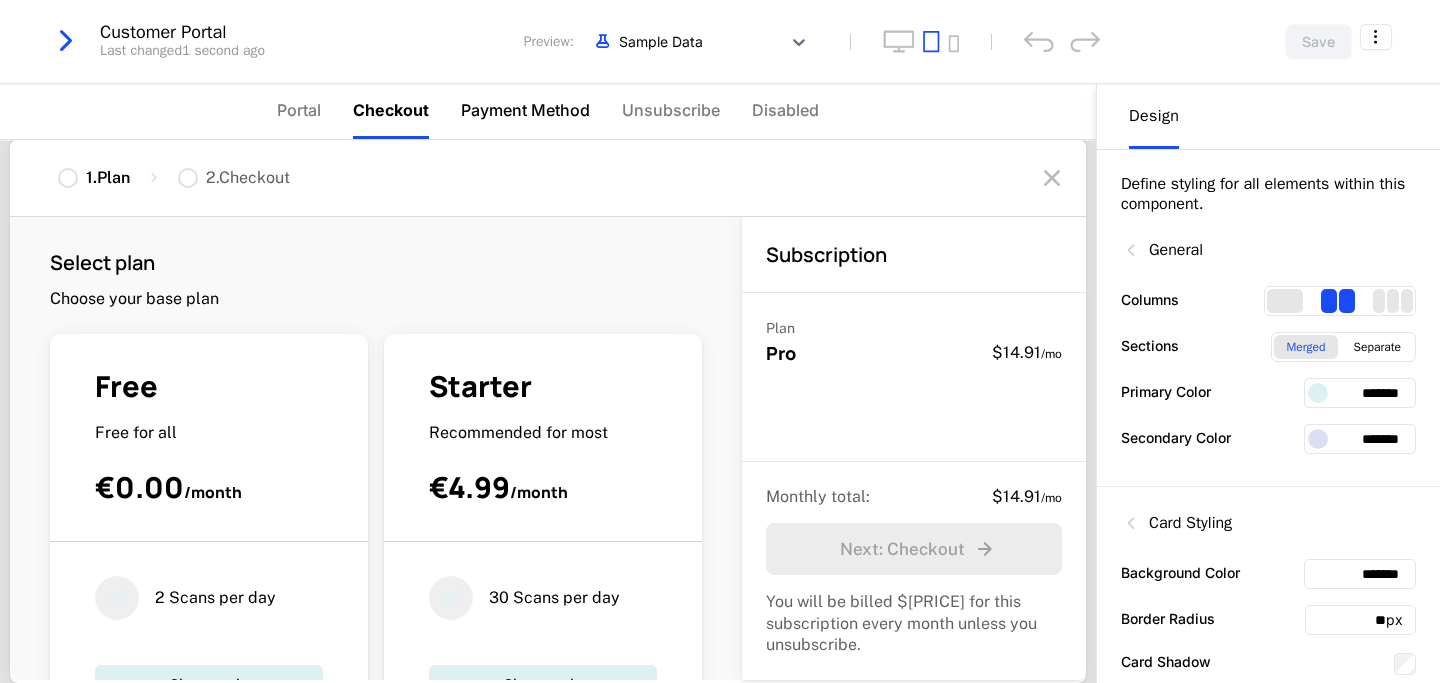 click on "Payment Method" at bounding box center (525, 110) 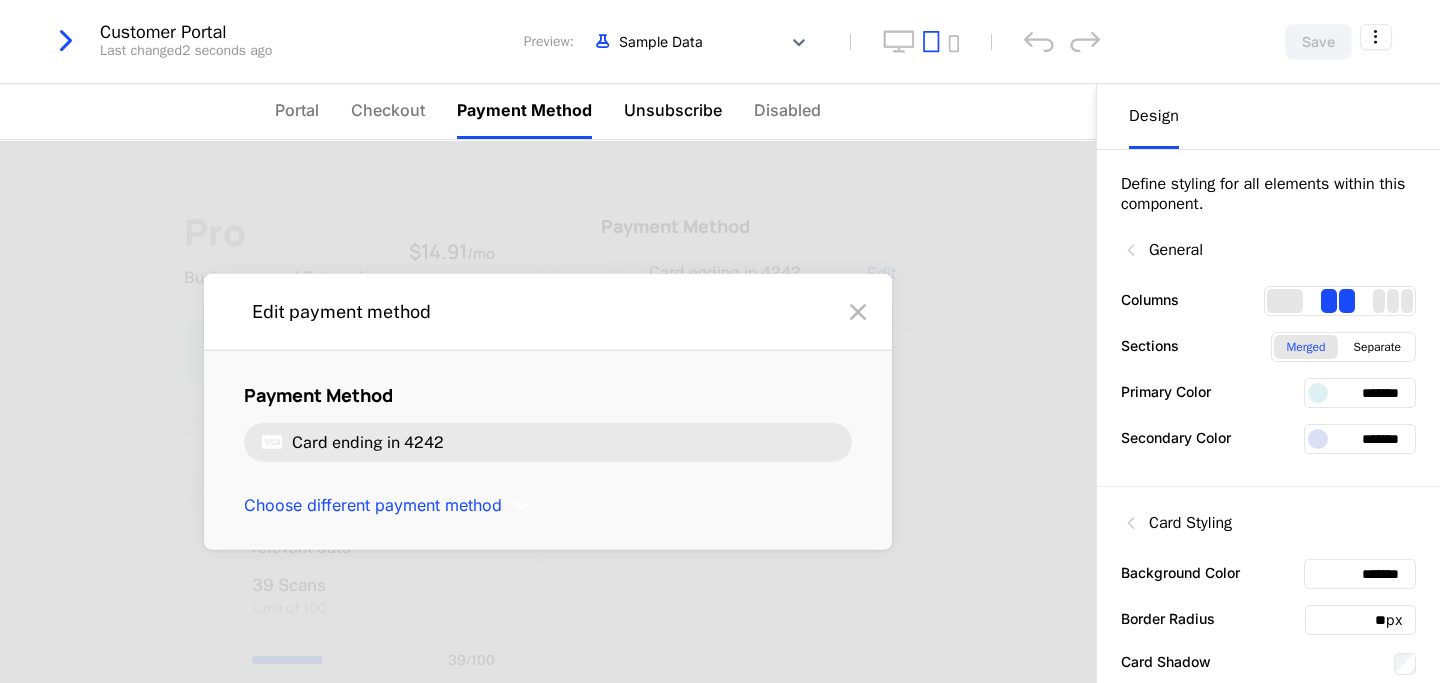 click on "Unsubscribe" at bounding box center [673, 110] 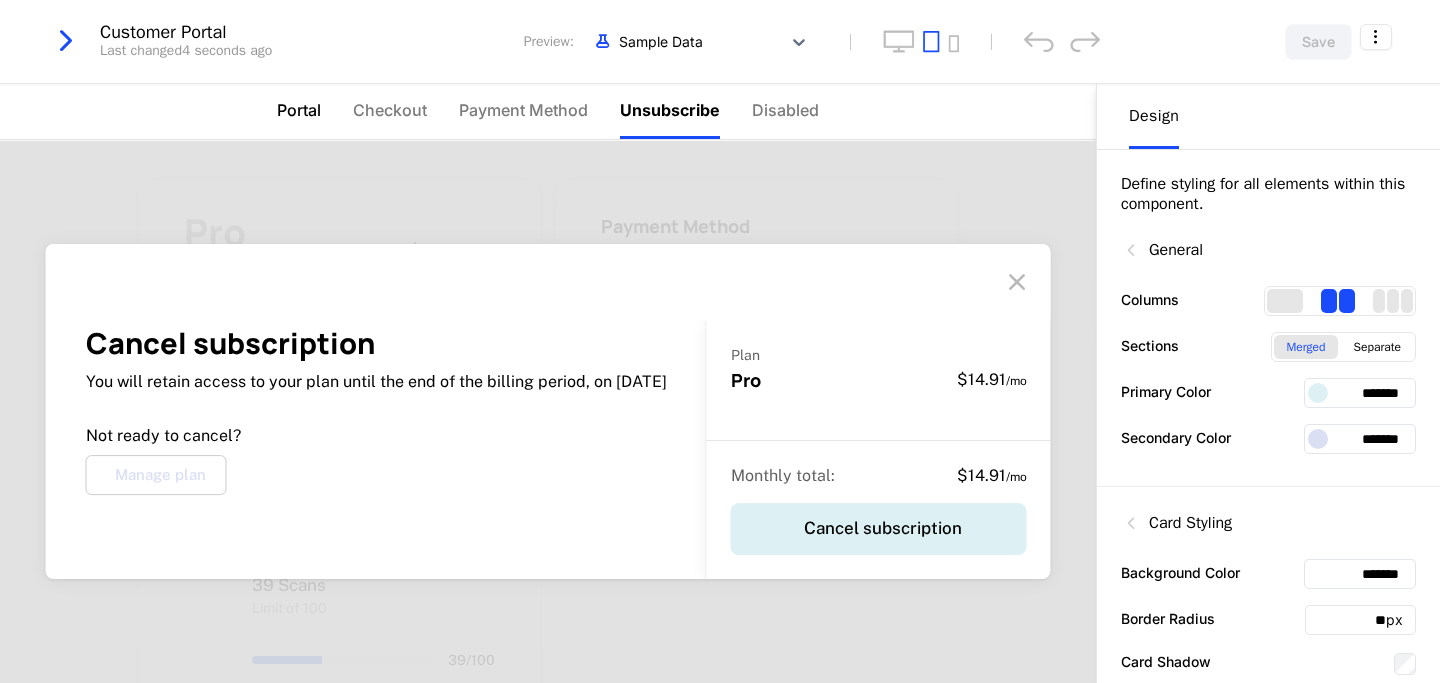 click on "Portal" at bounding box center (299, 110) 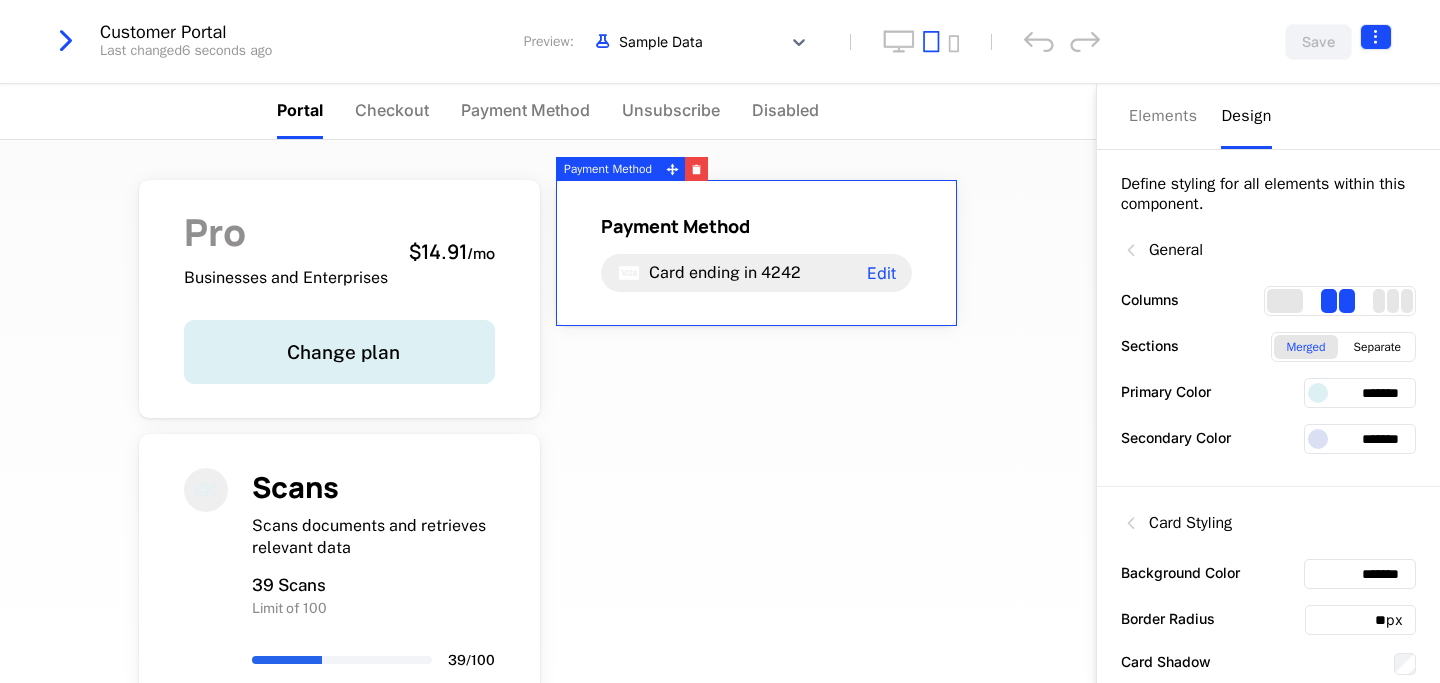 click on "Freelancer Development Dev Quickstart Features Features Flags Catalog Plans Add Ons Configuration Companies Companies Users Events Components 12 days left Customer Portal Last changed 6 seconds ago Preview: Sample Data Save Portal Checkout Payment Method Unsubscribe Disabled Pro Businesses and Enterprises $14.91 / mo Change plan Payment Method Card ending in 4242 Edit Scans Scans documents and retrieves relevant data 39 Scans Limit of 100 39 / 100 Powered by Elements Design Define styling for all elements within this component. General Columns Sections Merged Separate Primary Color ******* Secondary Color ******* Card Styling Background Color ******* Border Radius ** px Card Shadow Card Padding ** px Typography Heading 1 Font ******* Font Size ** px Font Color ******* Font Weight 800 Badge Visibility Hidden Visible Alignment Left Center Right Payment Method Best Viewed on Desktop You're currently viewing this on a mobile device . For the best experience, Got it" at bounding box center [720, 341] 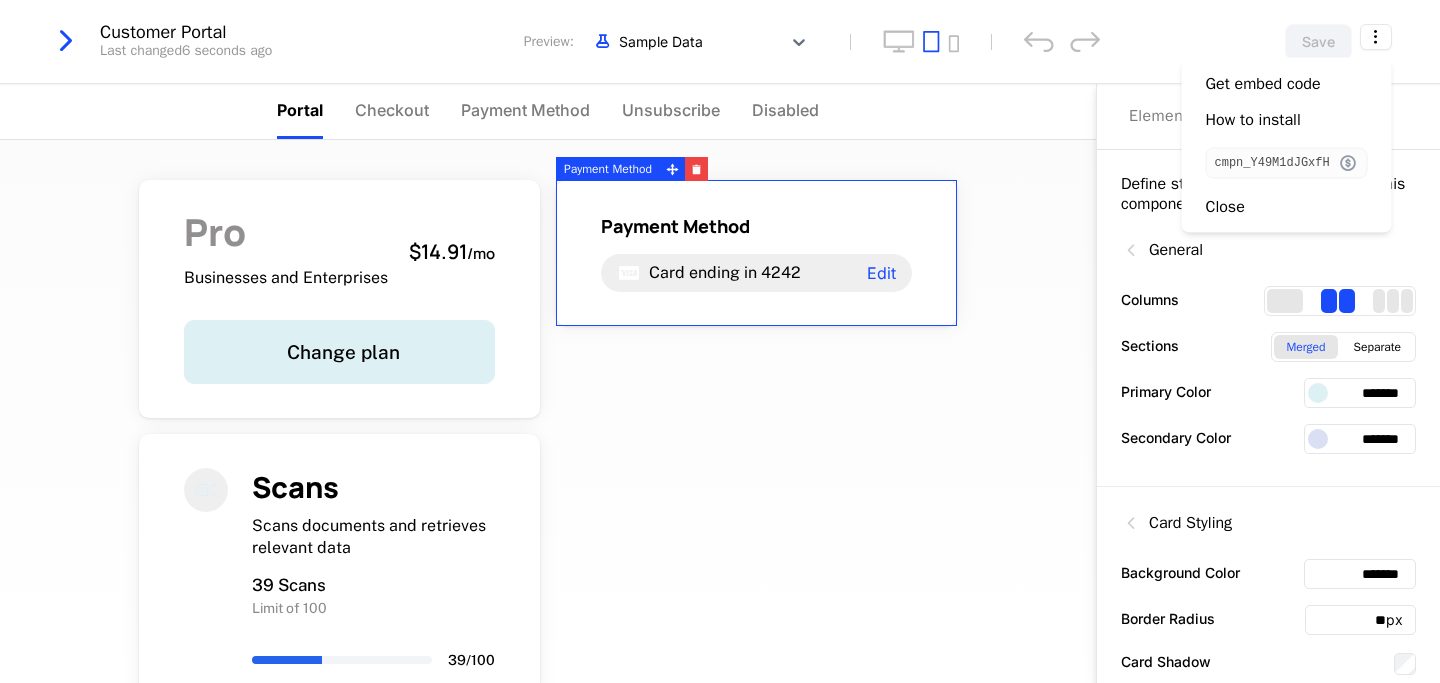 click at bounding box center [1348, 163] 